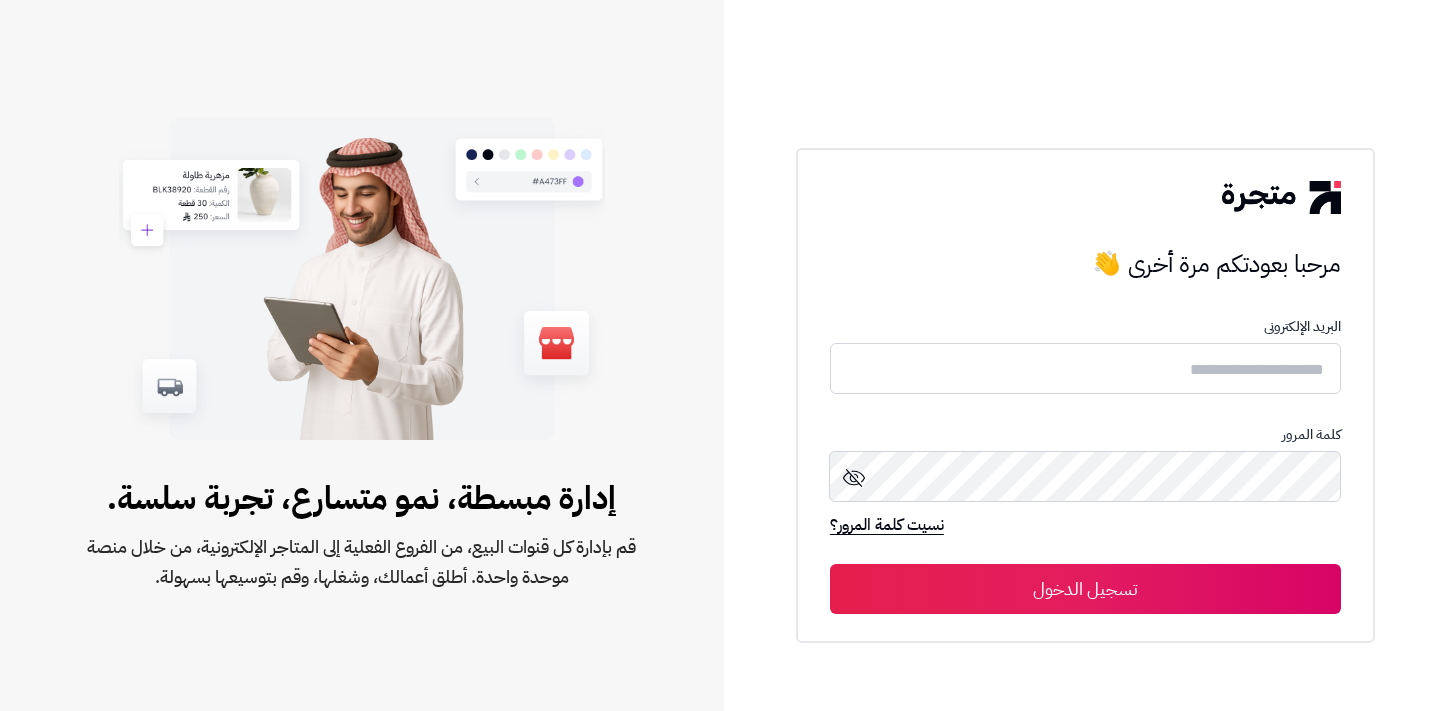 scroll, scrollTop: 0, scrollLeft: 0, axis: both 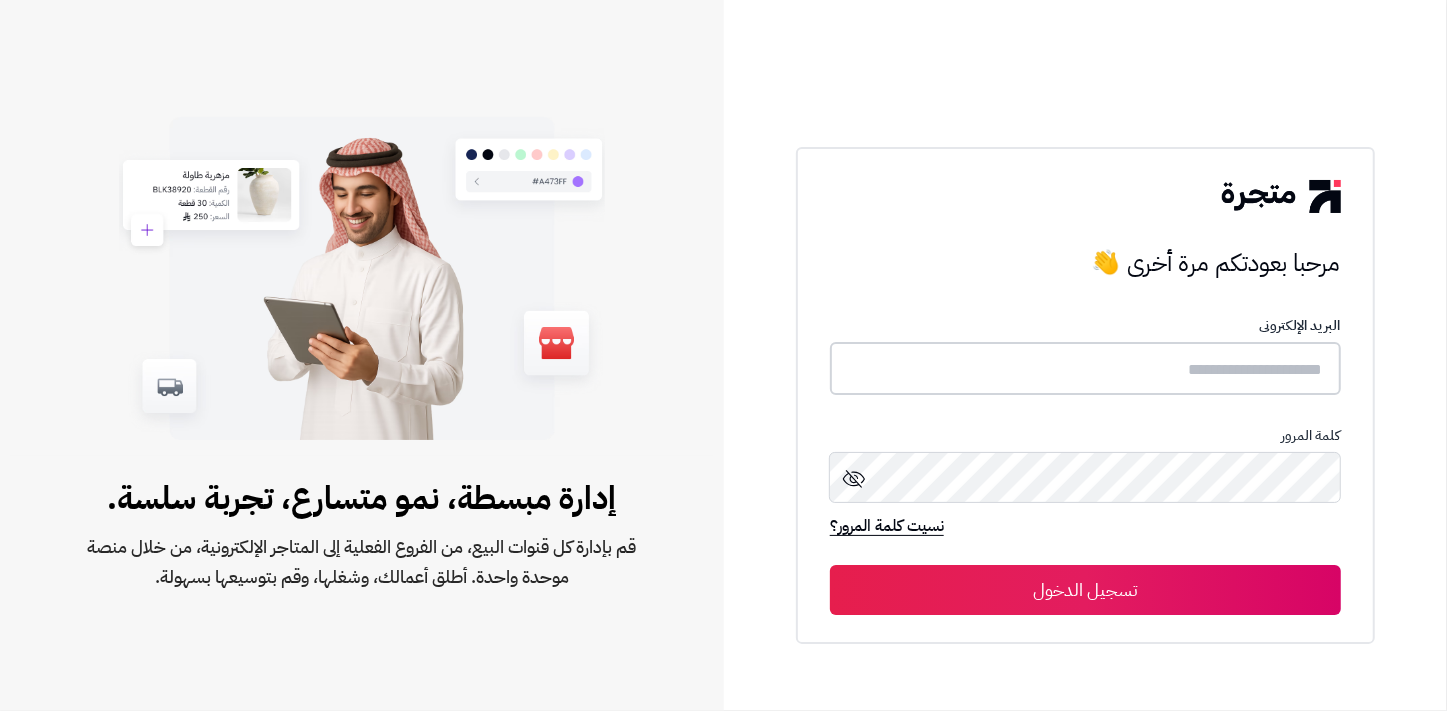 click at bounding box center [1085, 368] 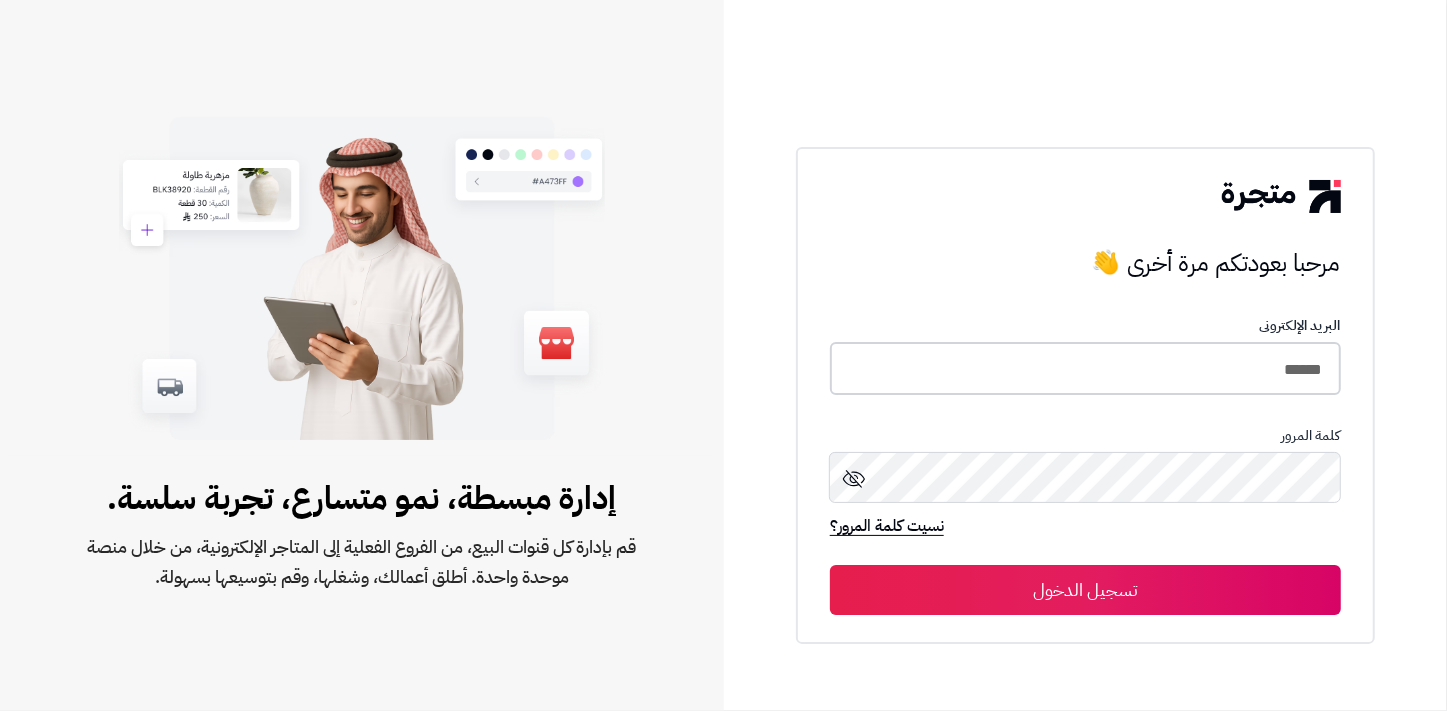 type on "******" 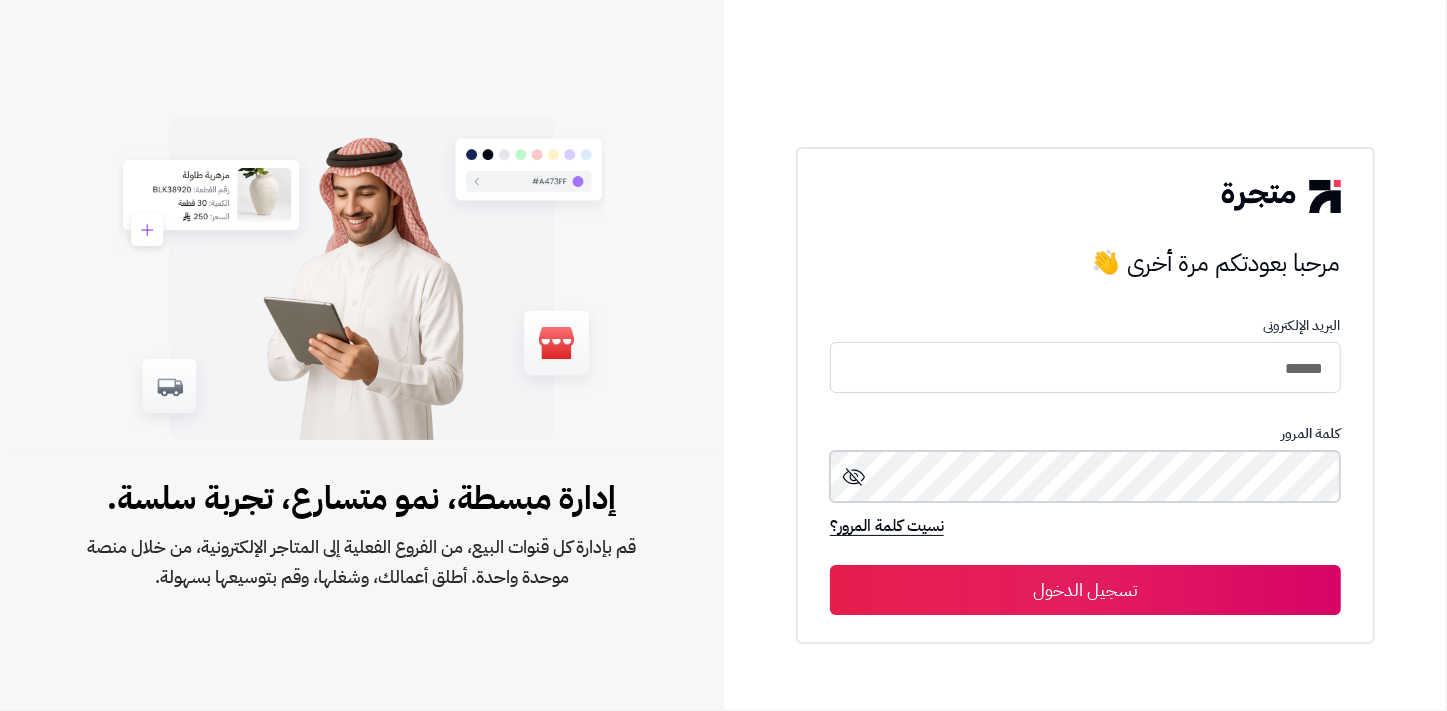 click on "تسجيل الدخول" at bounding box center (1085, 590) 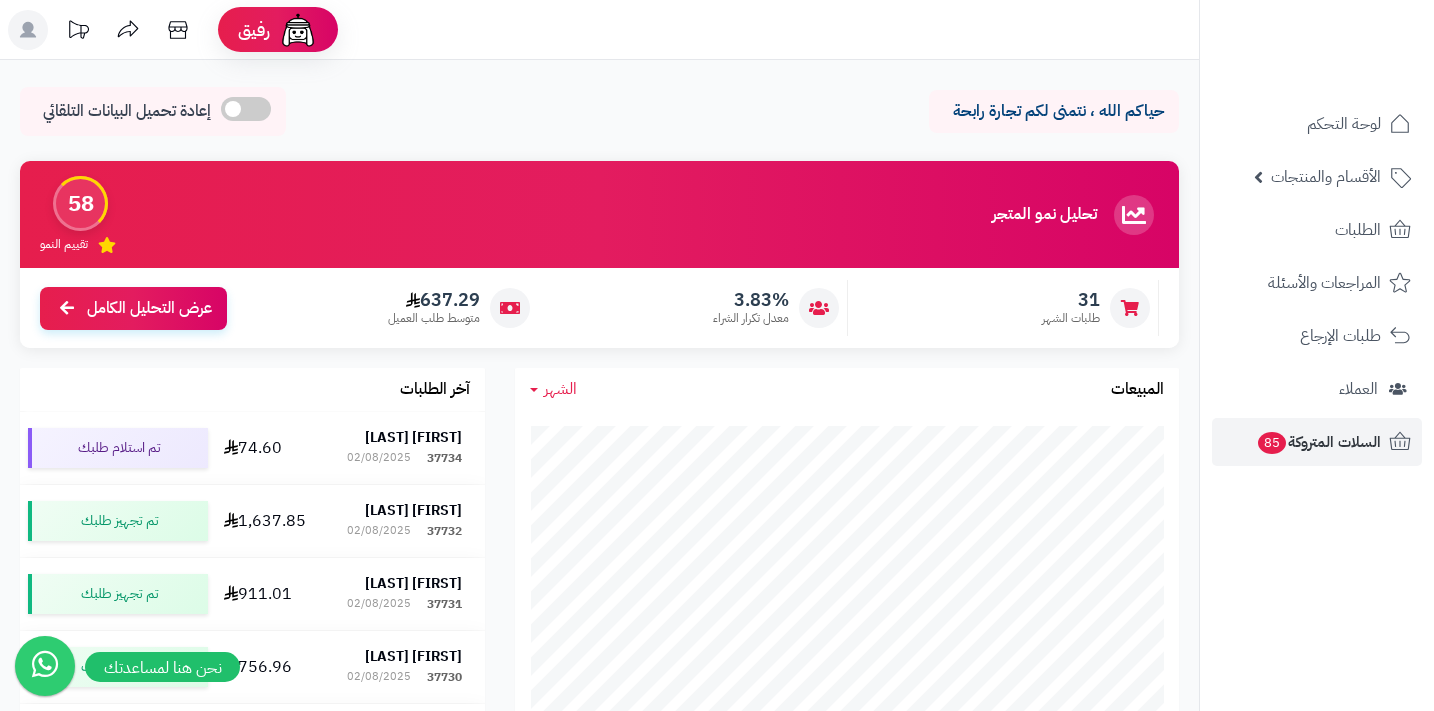 scroll, scrollTop: 0, scrollLeft: 0, axis: both 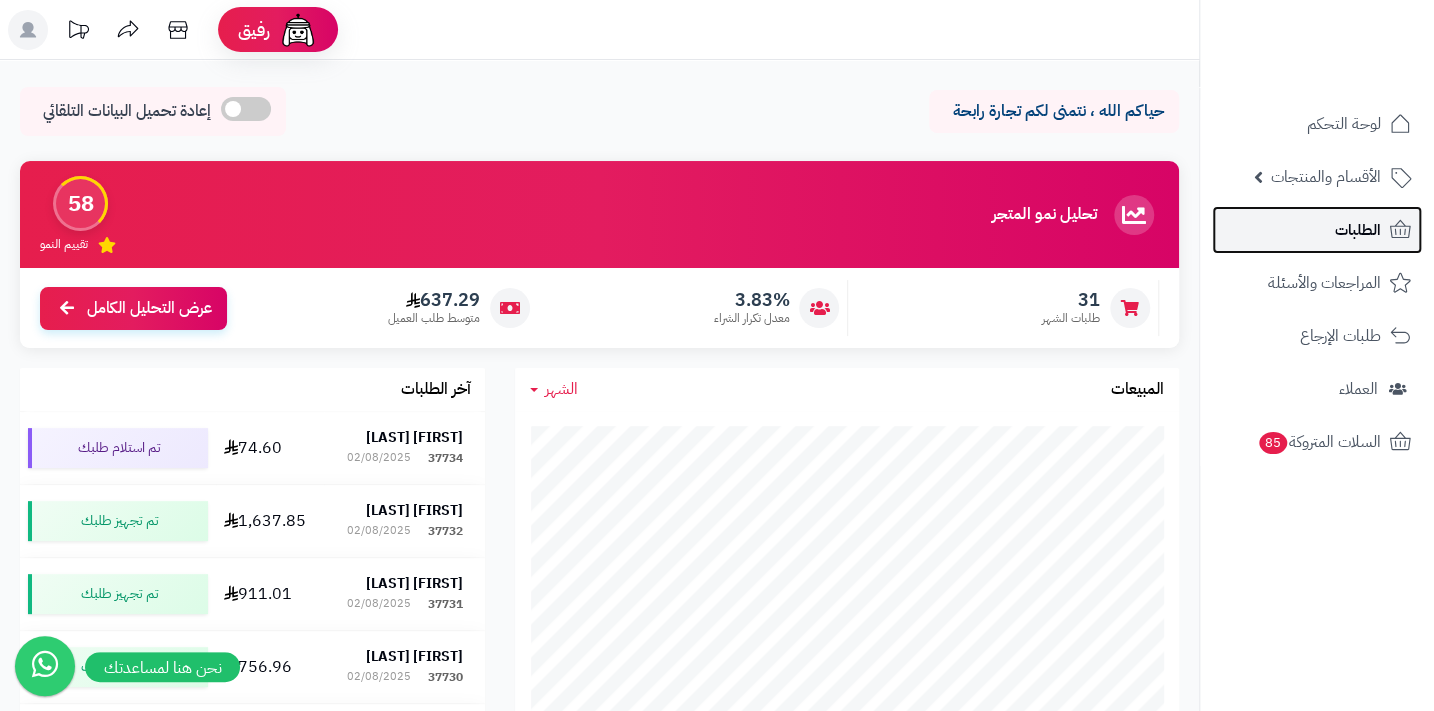 click on "الطلبات" at bounding box center [1358, 230] 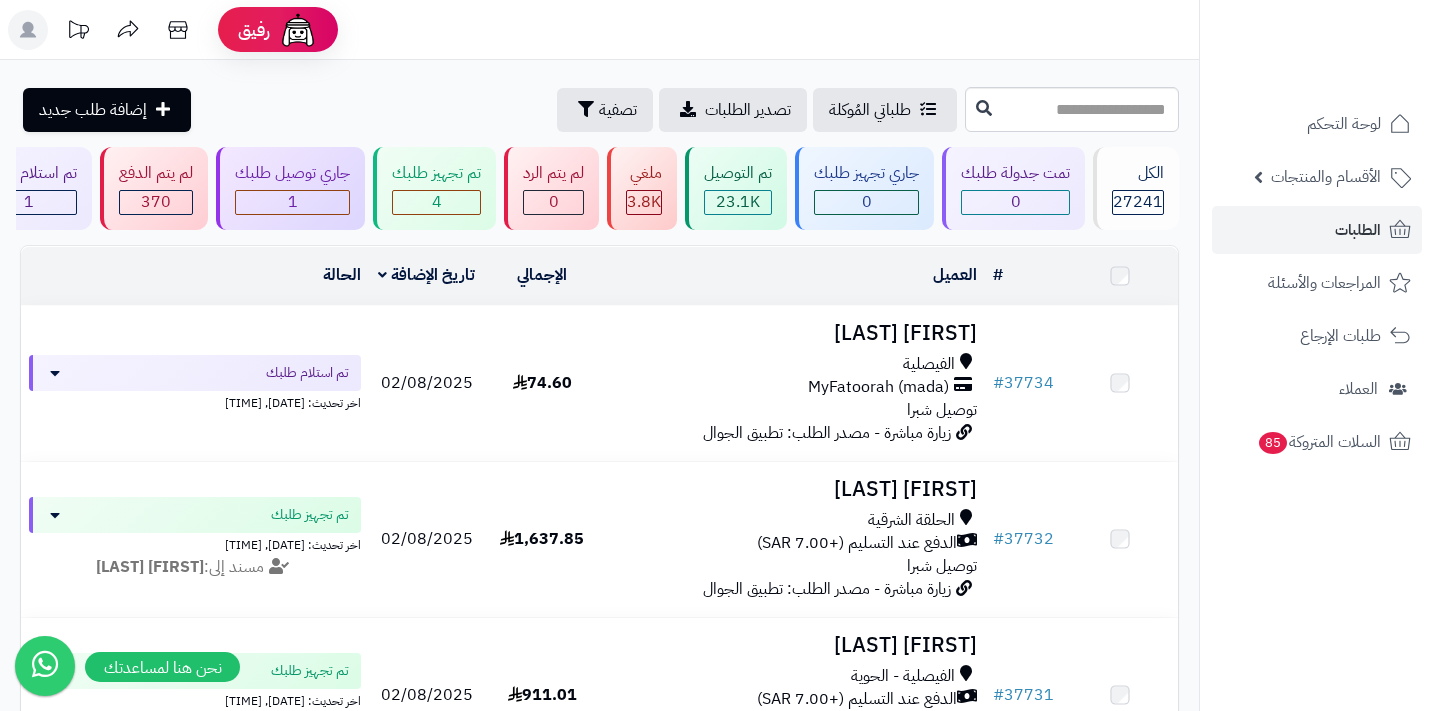 scroll, scrollTop: 0, scrollLeft: 0, axis: both 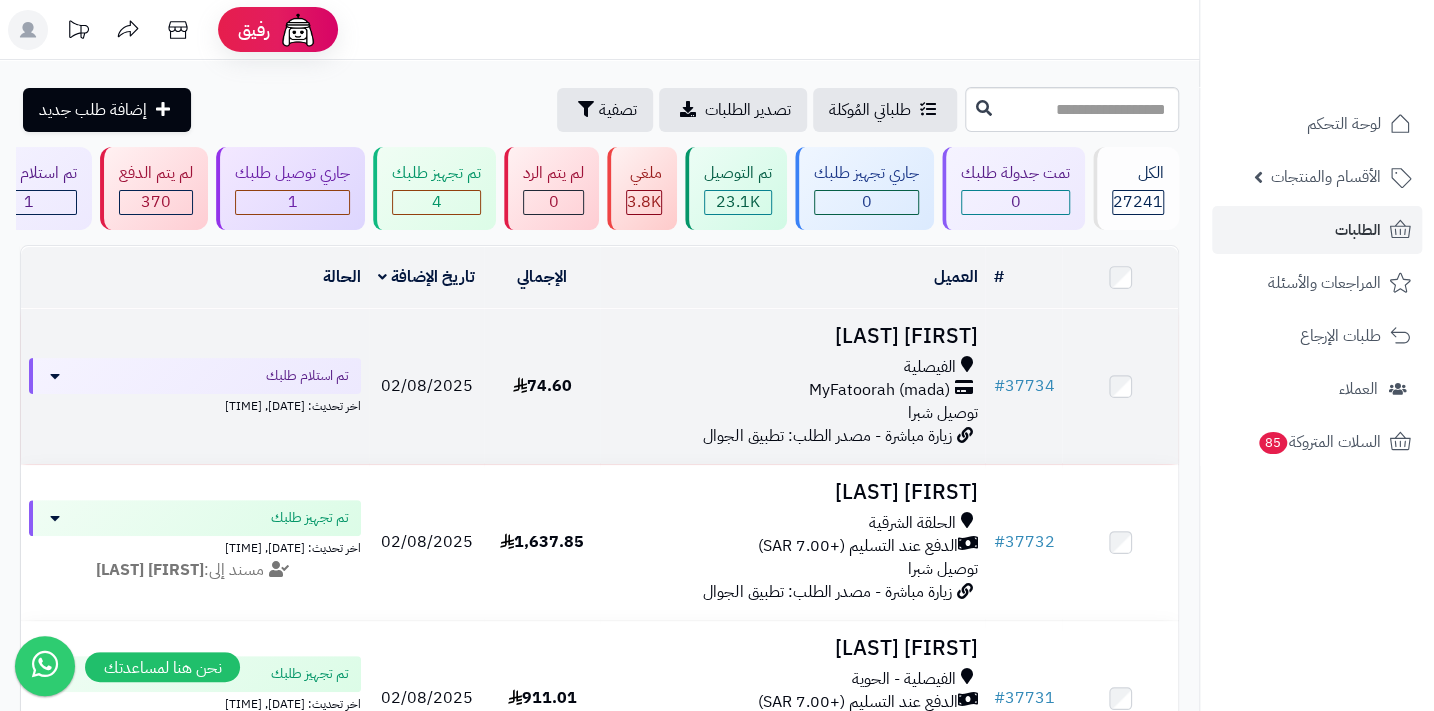 click on "MyFatoorah (mada)" at bounding box center (878, 390) 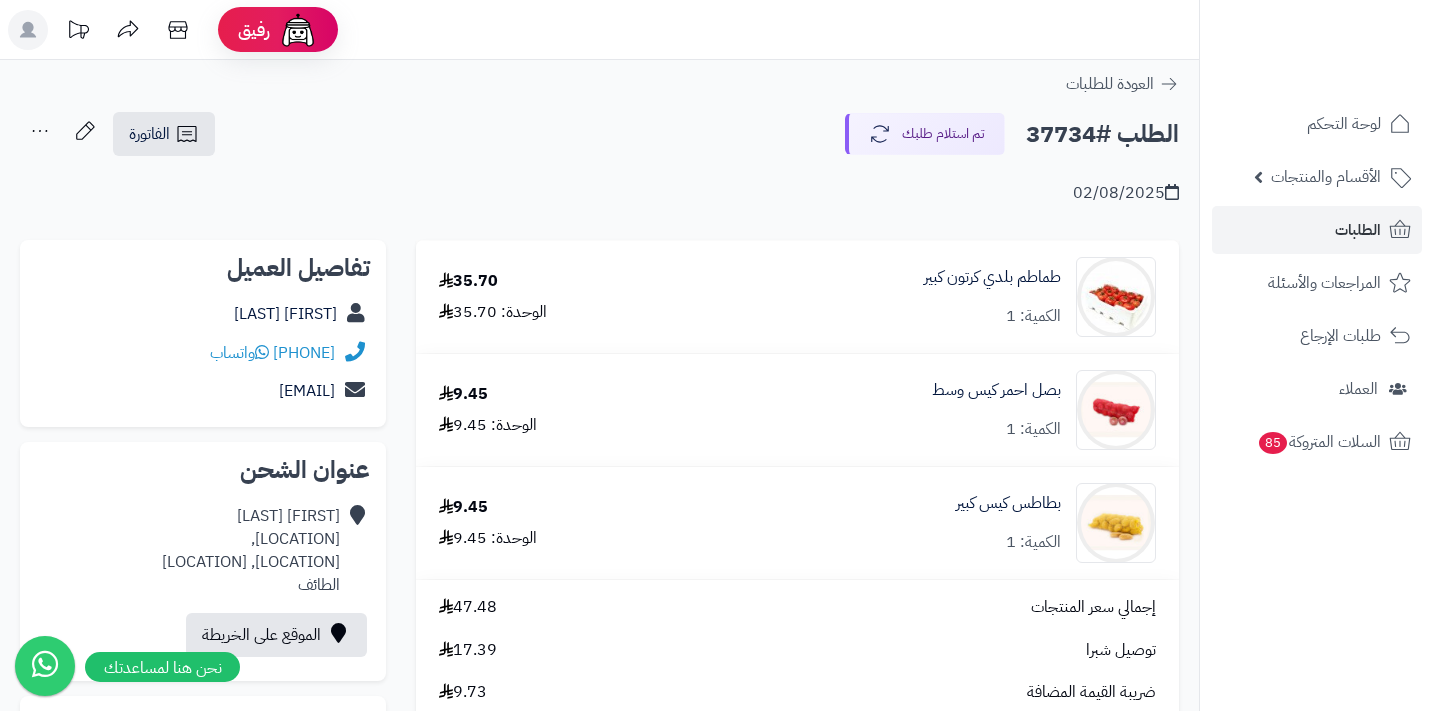 scroll, scrollTop: 0, scrollLeft: 0, axis: both 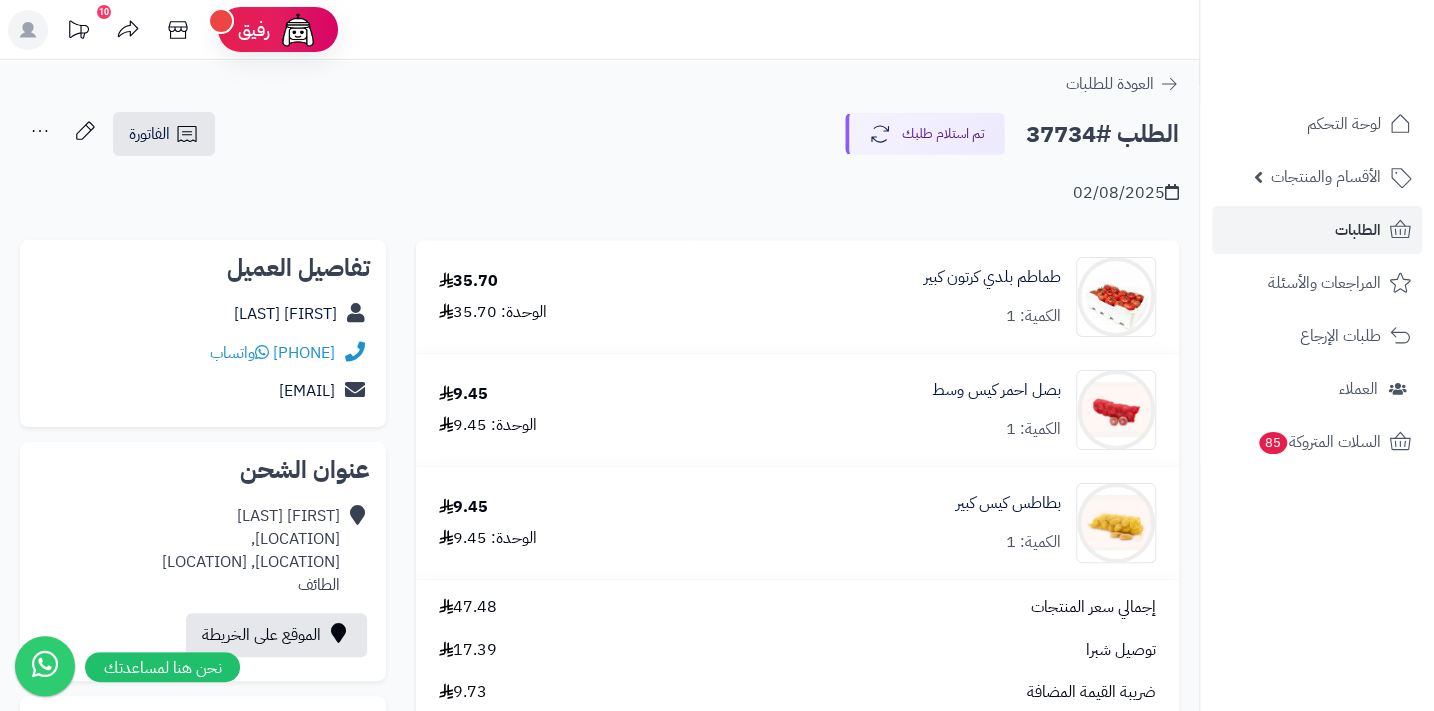 drag, startPoint x: 218, startPoint y: 350, endPoint x: 334, endPoint y: 350, distance: 116 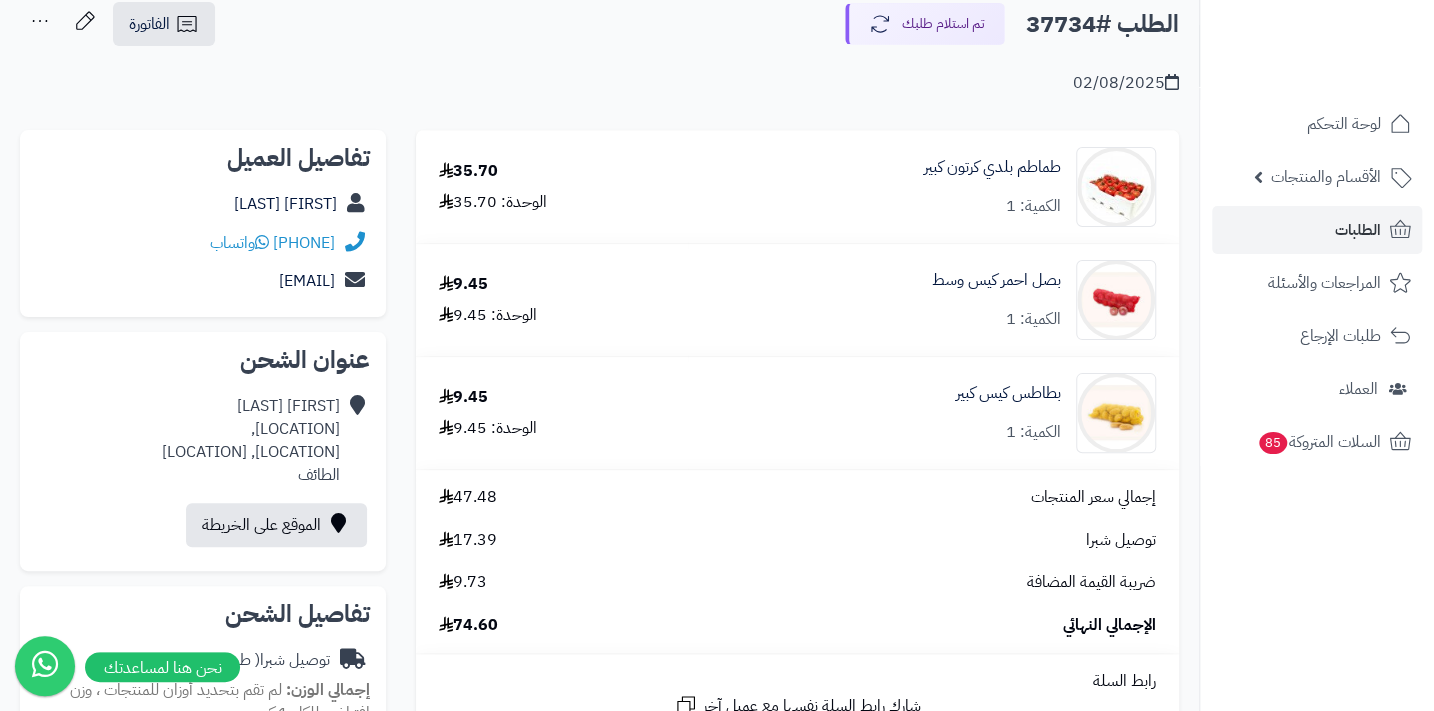 scroll, scrollTop: 90, scrollLeft: 0, axis: vertical 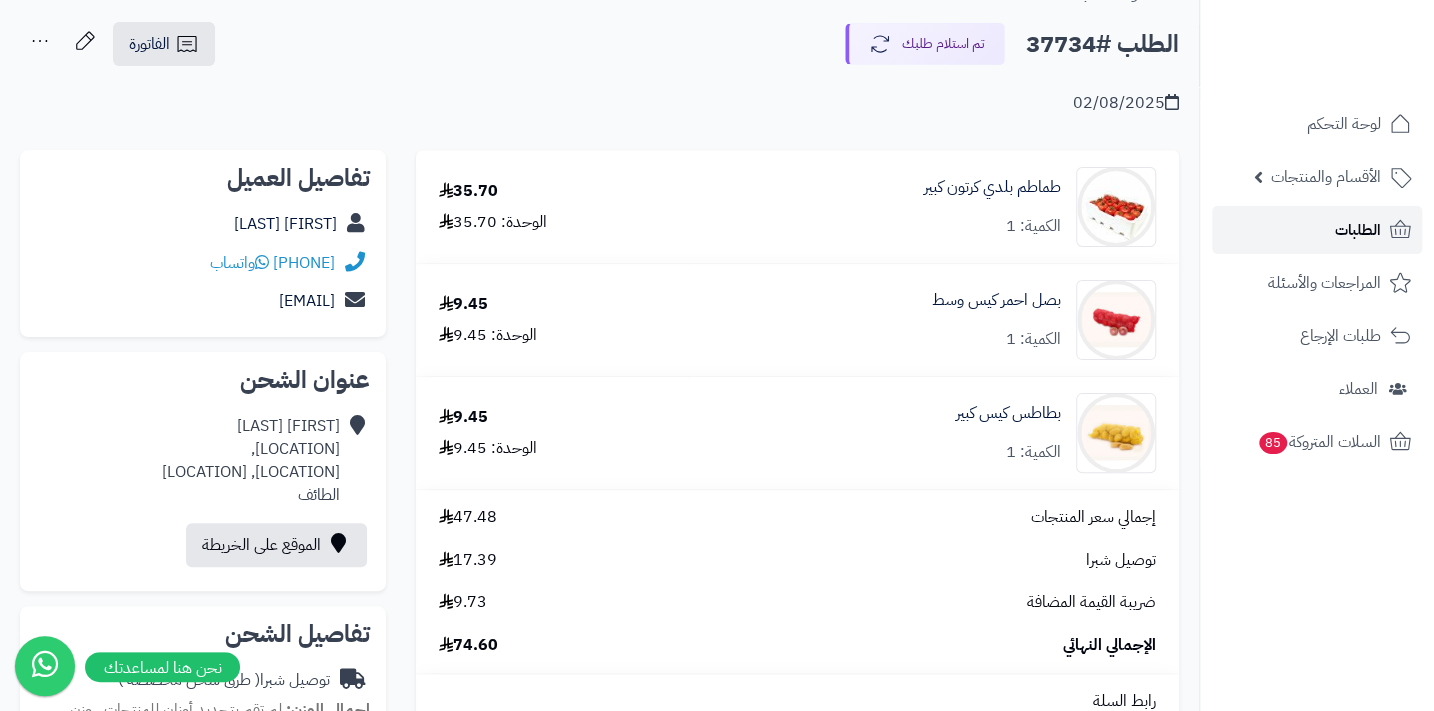 click on "الطلبات" at bounding box center [1358, 230] 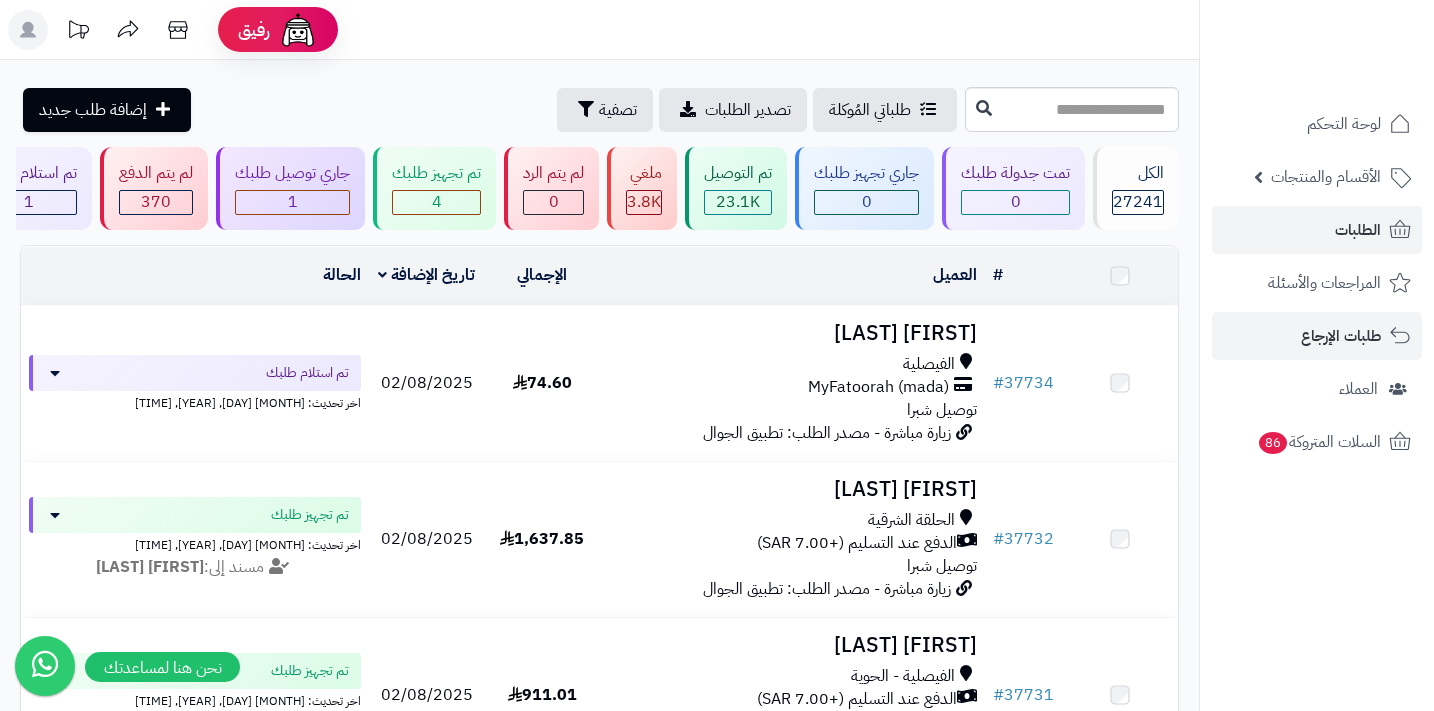scroll, scrollTop: 0, scrollLeft: 0, axis: both 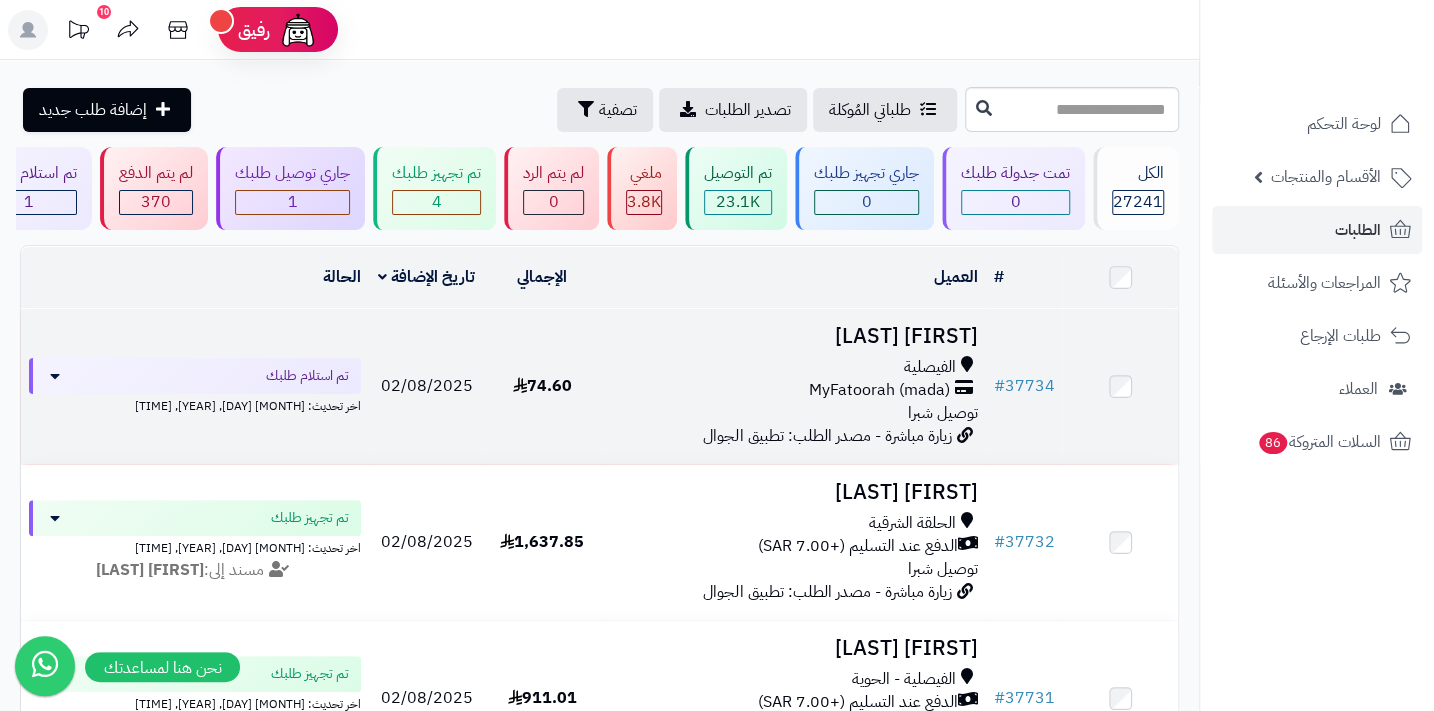 click on "MyFatoorah (mada)" at bounding box center (878, 390) 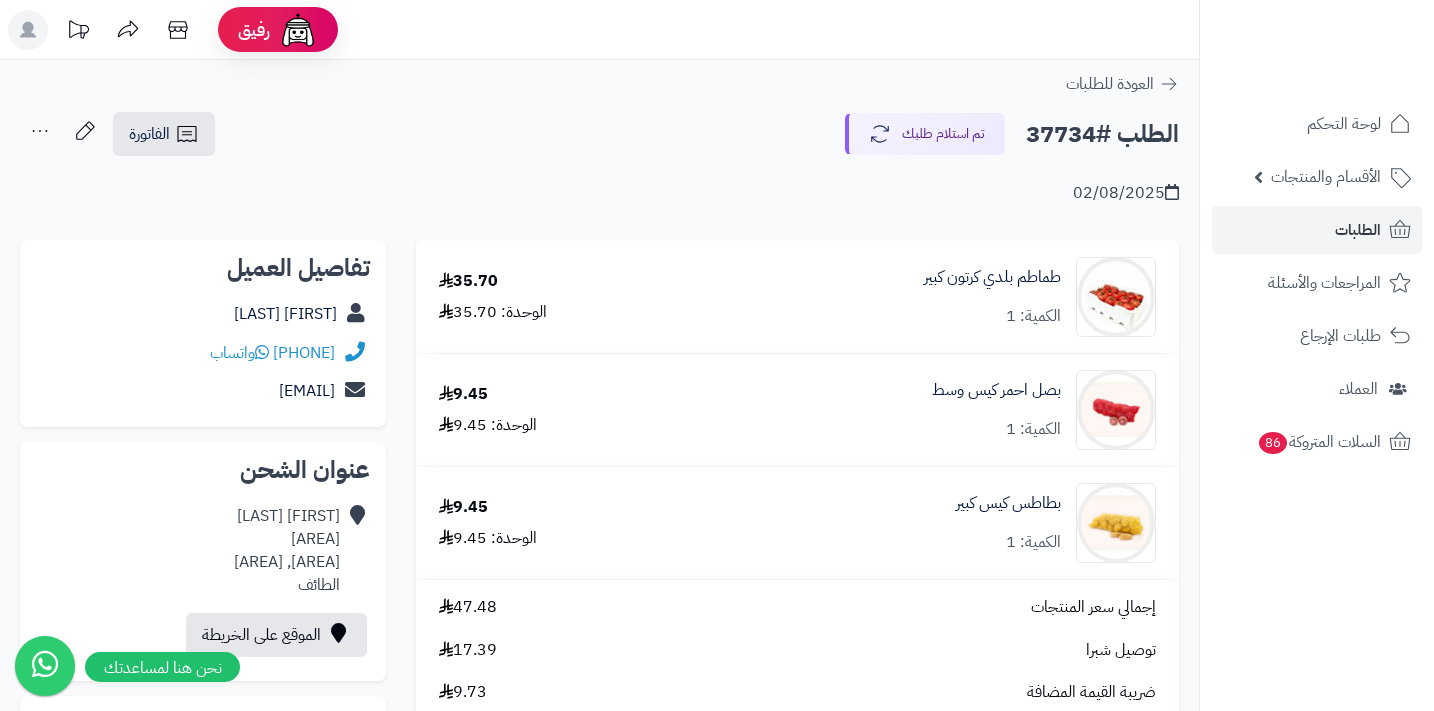 scroll, scrollTop: 0, scrollLeft: 0, axis: both 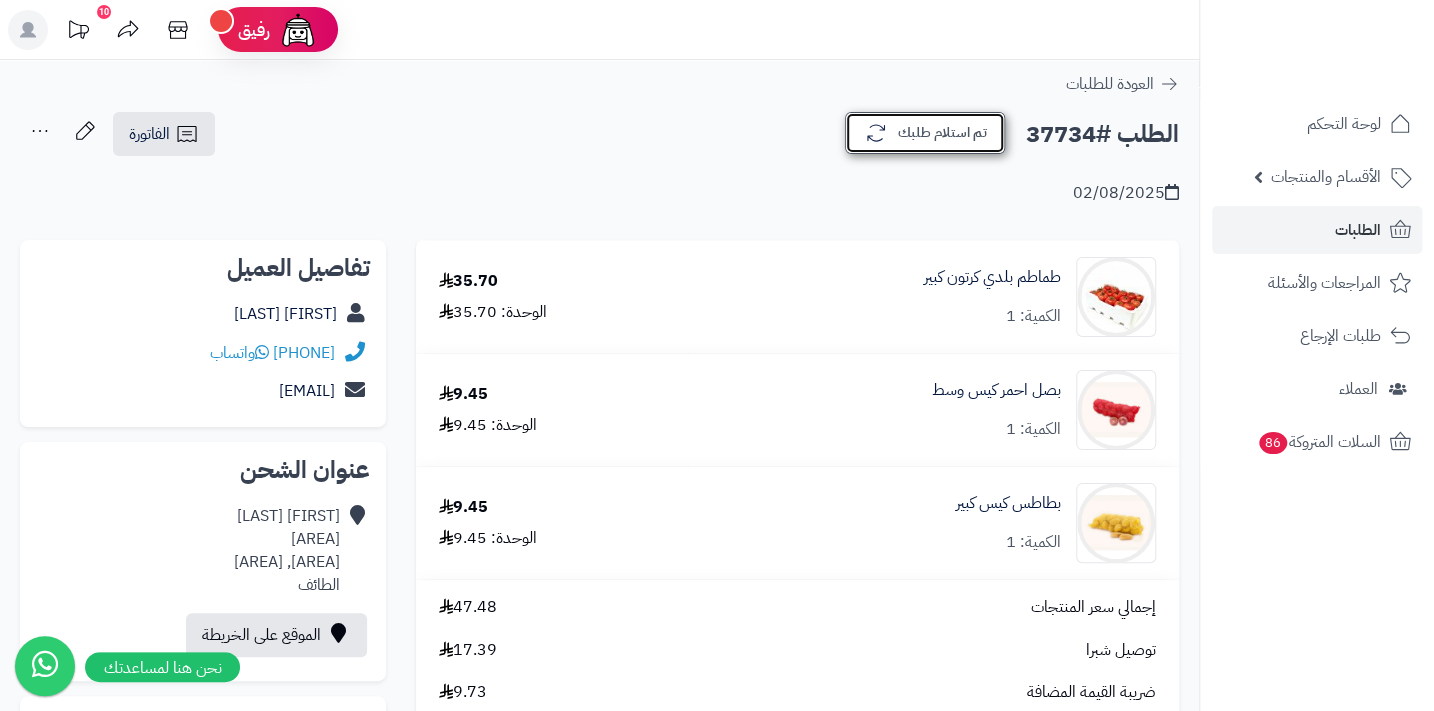 click on "تم استلام طلبك" at bounding box center [925, 133] 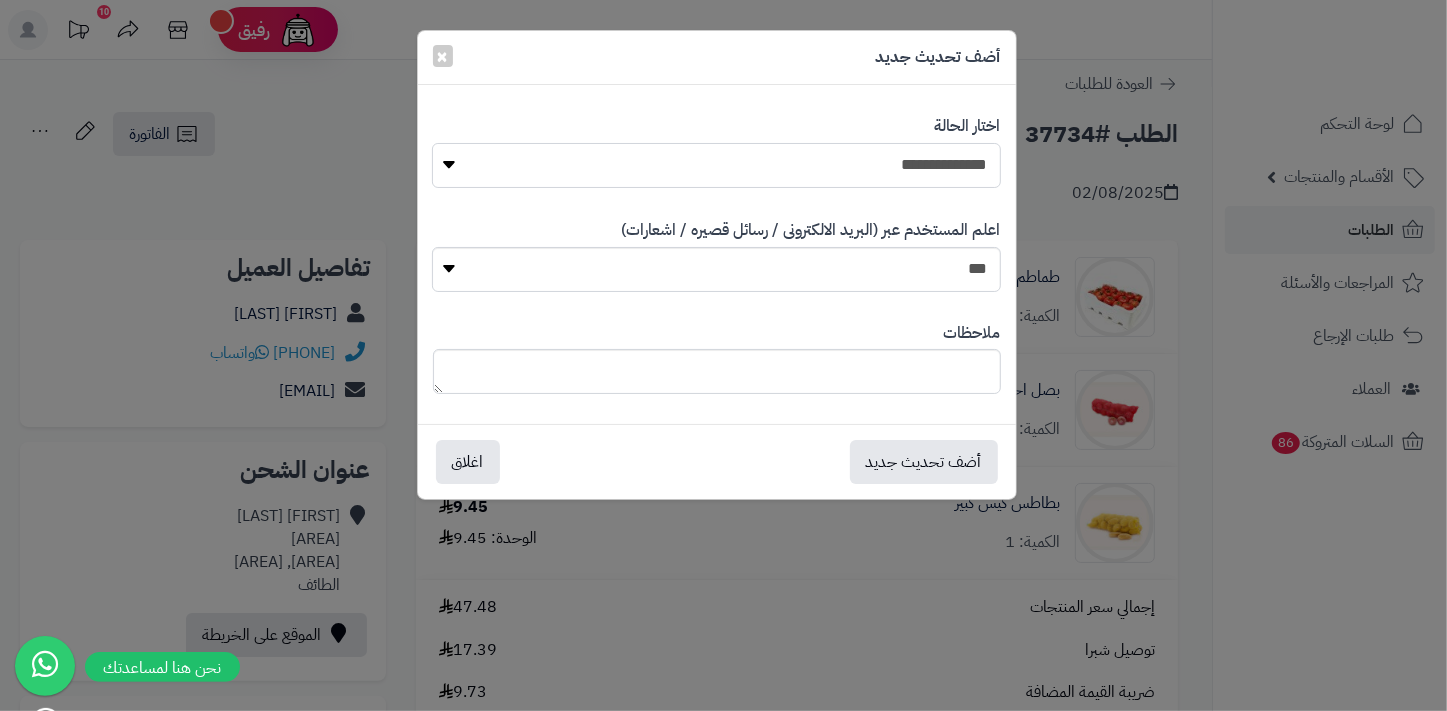 click on "**********" at bounding box center (716, 165) 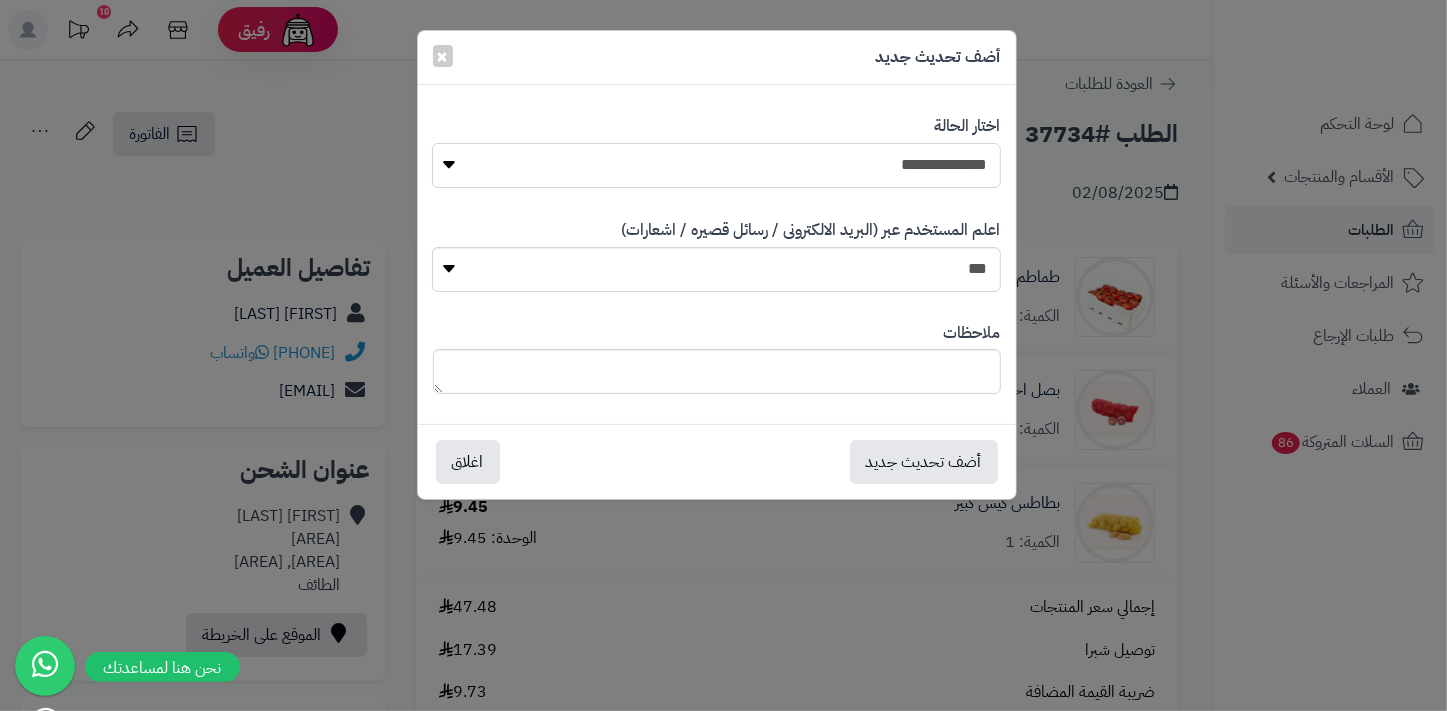 select on "*" 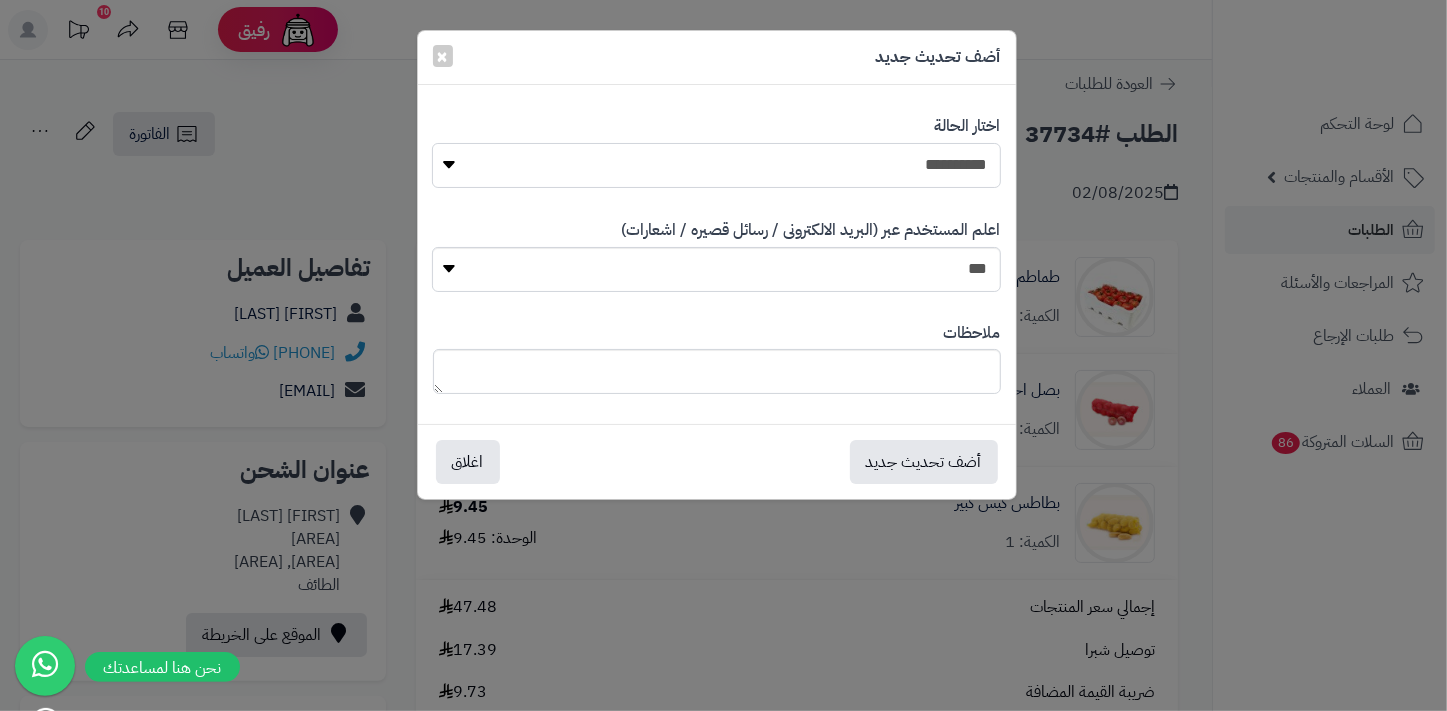 click on "**********" at bounding box center [716, 165] 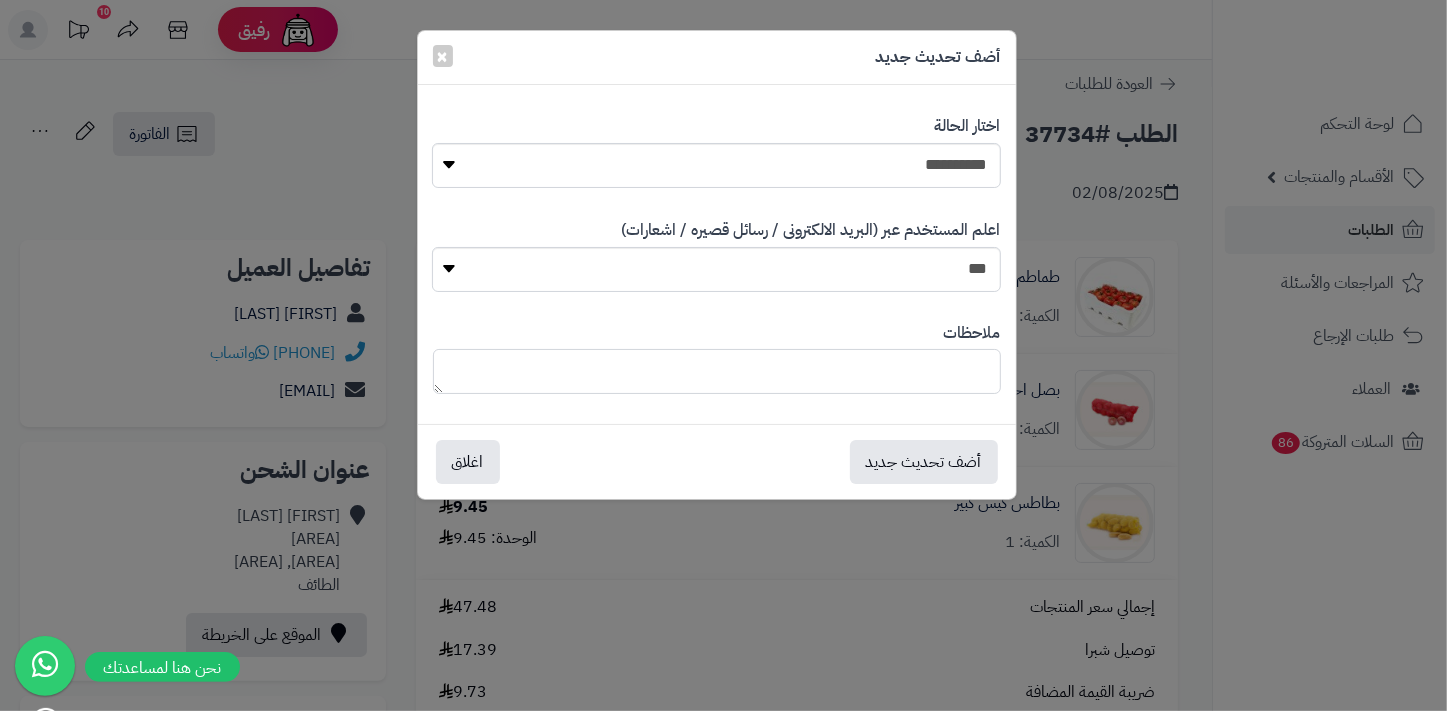 click at bounding box center [717, 371] 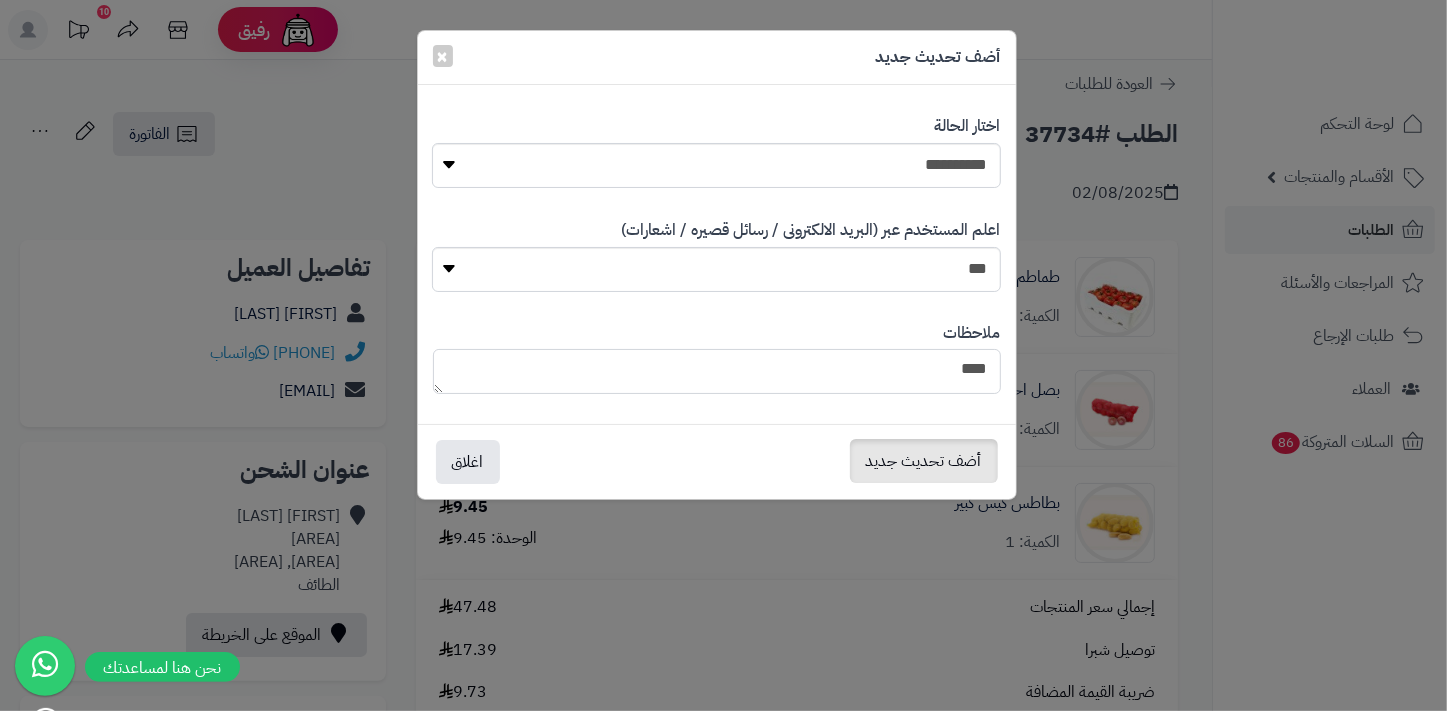 type on "****" 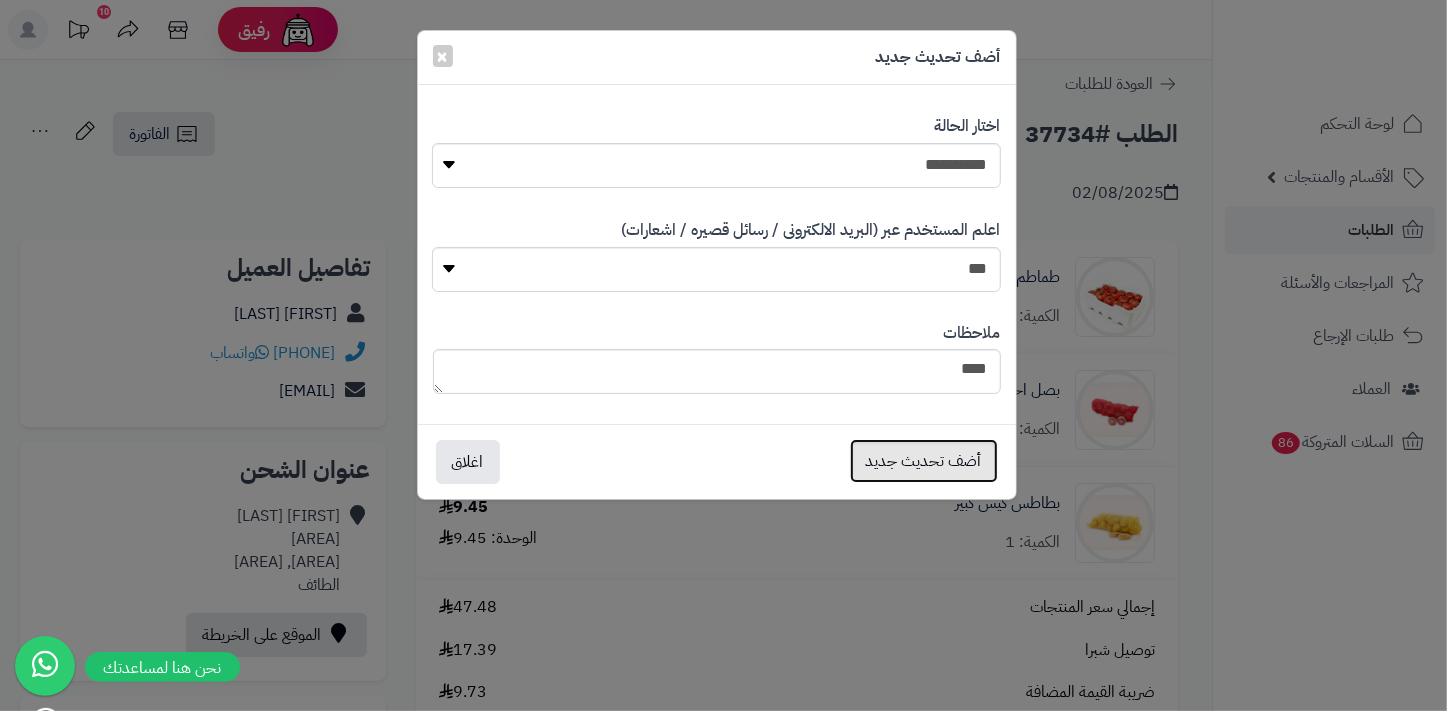 click on "أضف تحديث جديد" at bounding box center (924, 461) 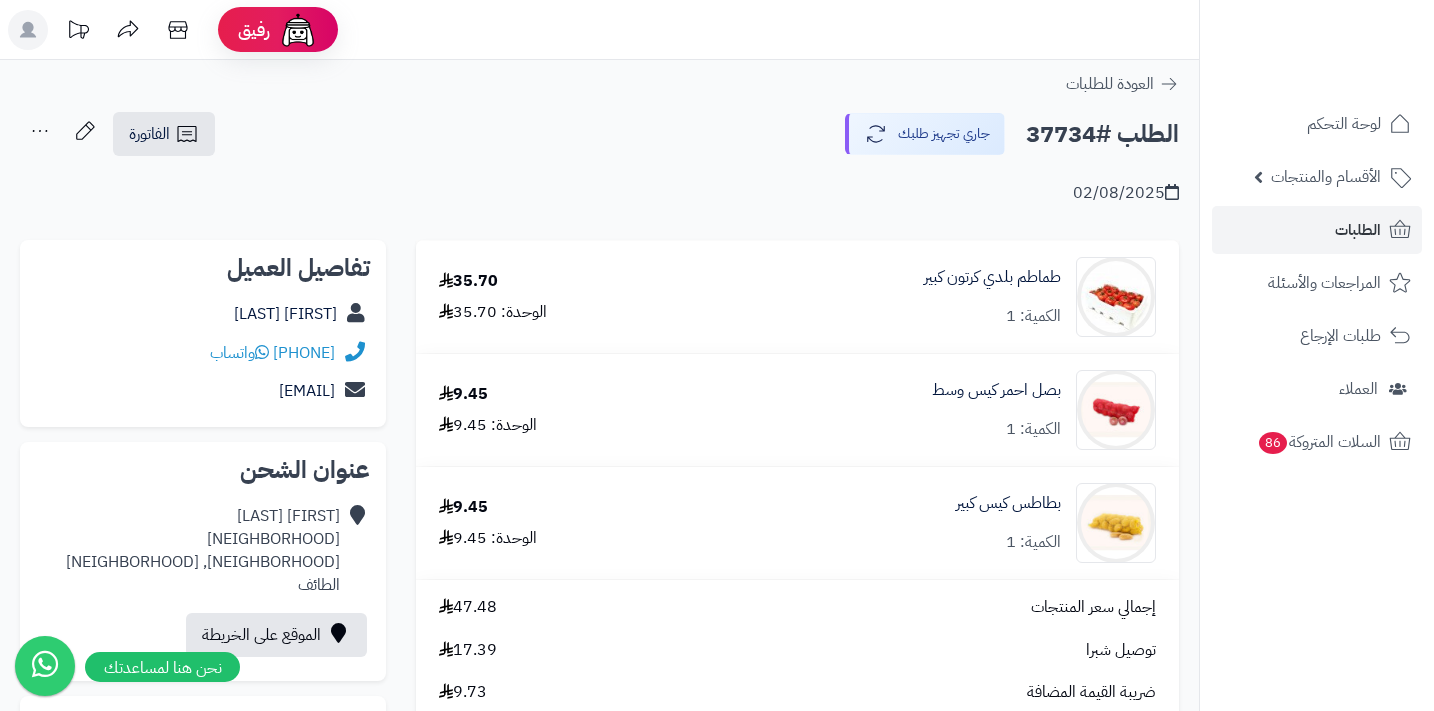click 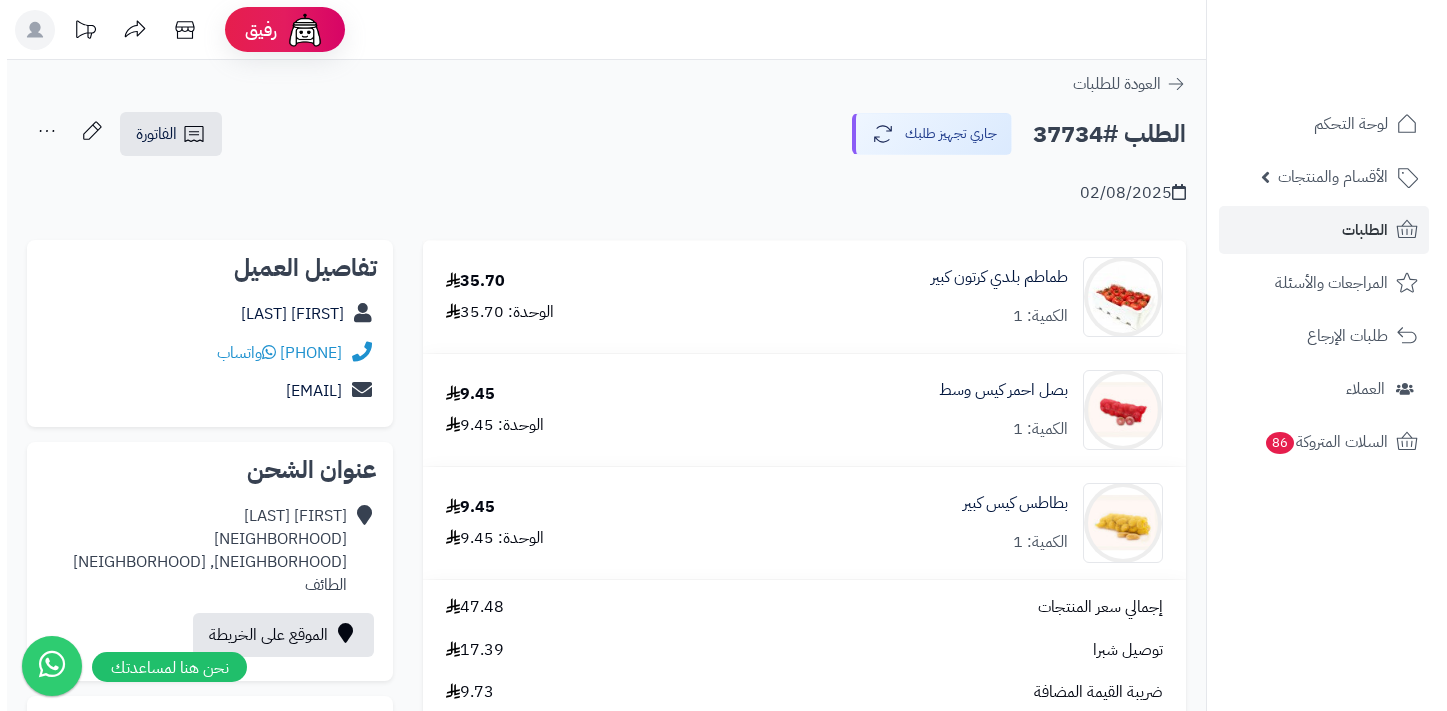 scroll, scrollTop: 0, scrollLeft: 0, axis: both 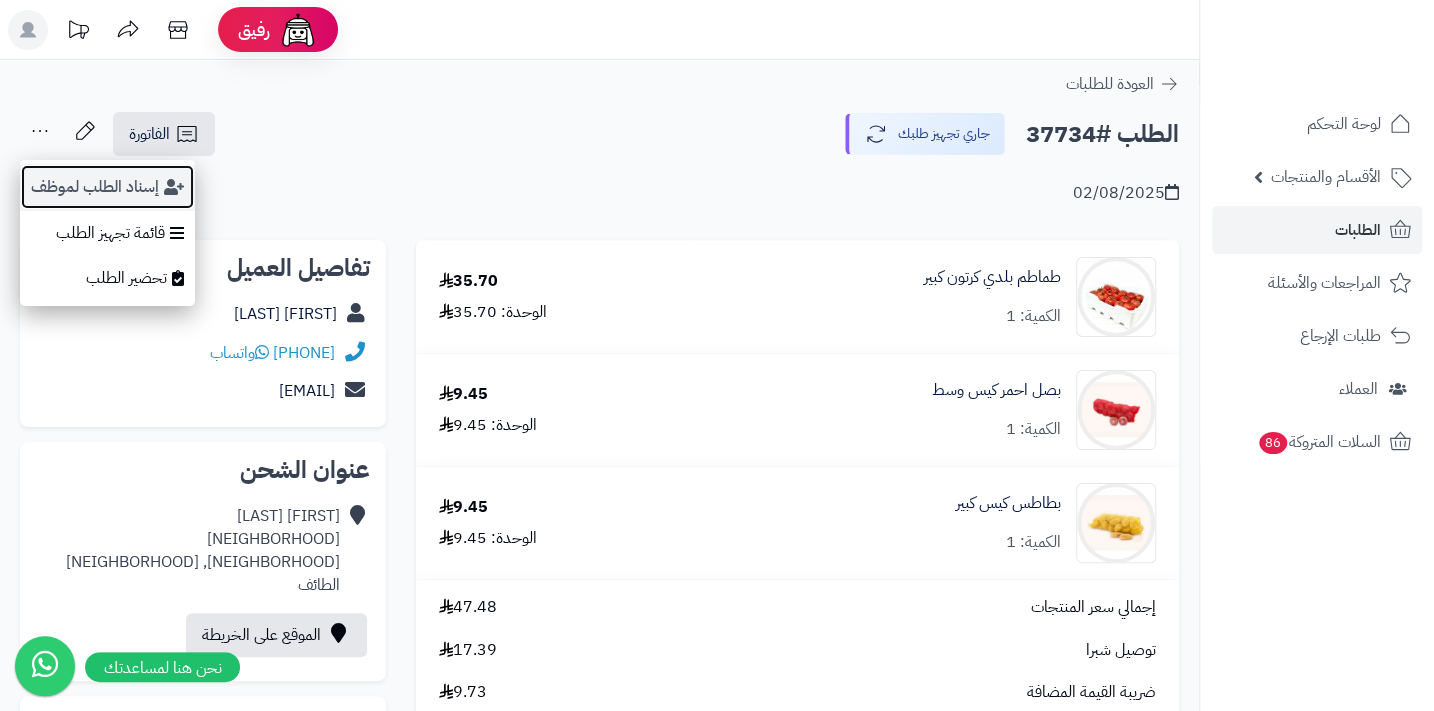 click on "إسناد الطلب لموظف" at bounding box center (107, 187) 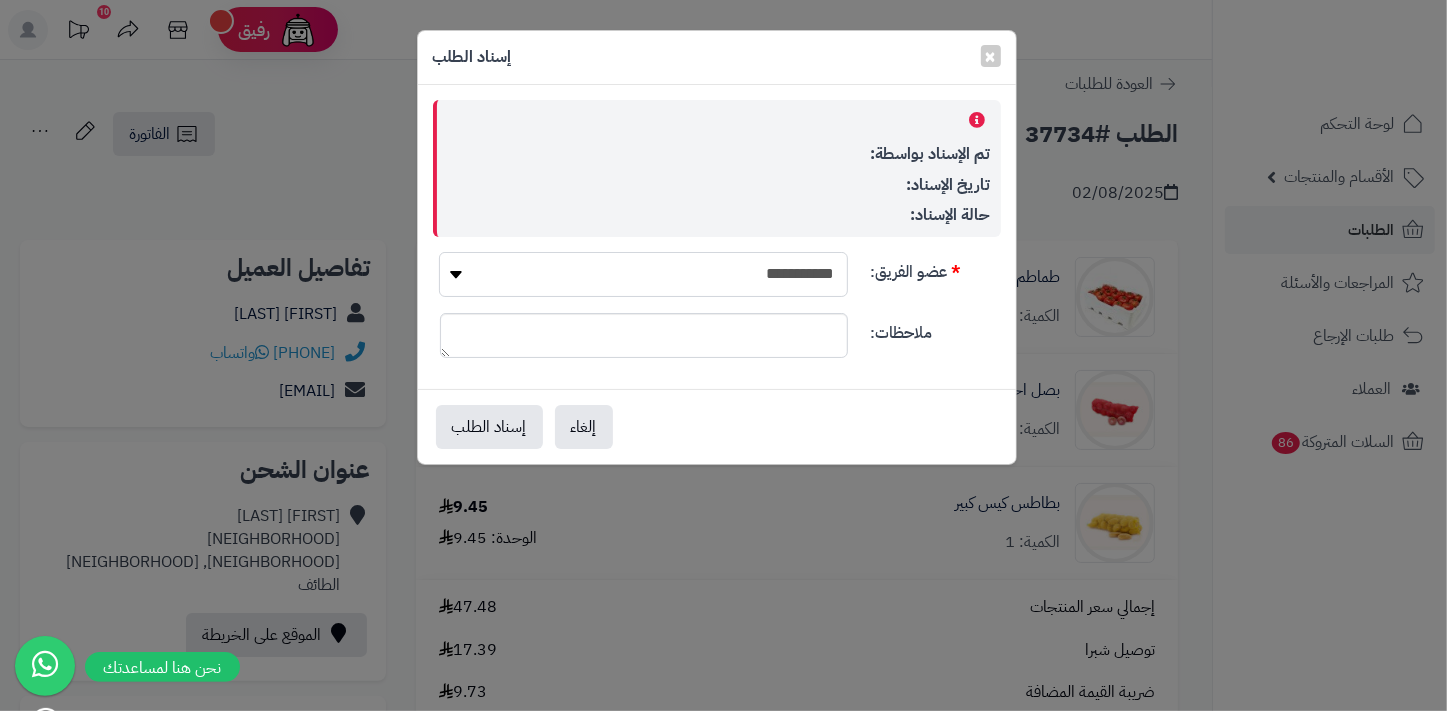 click on "**********" at bounding box center (643, 274) 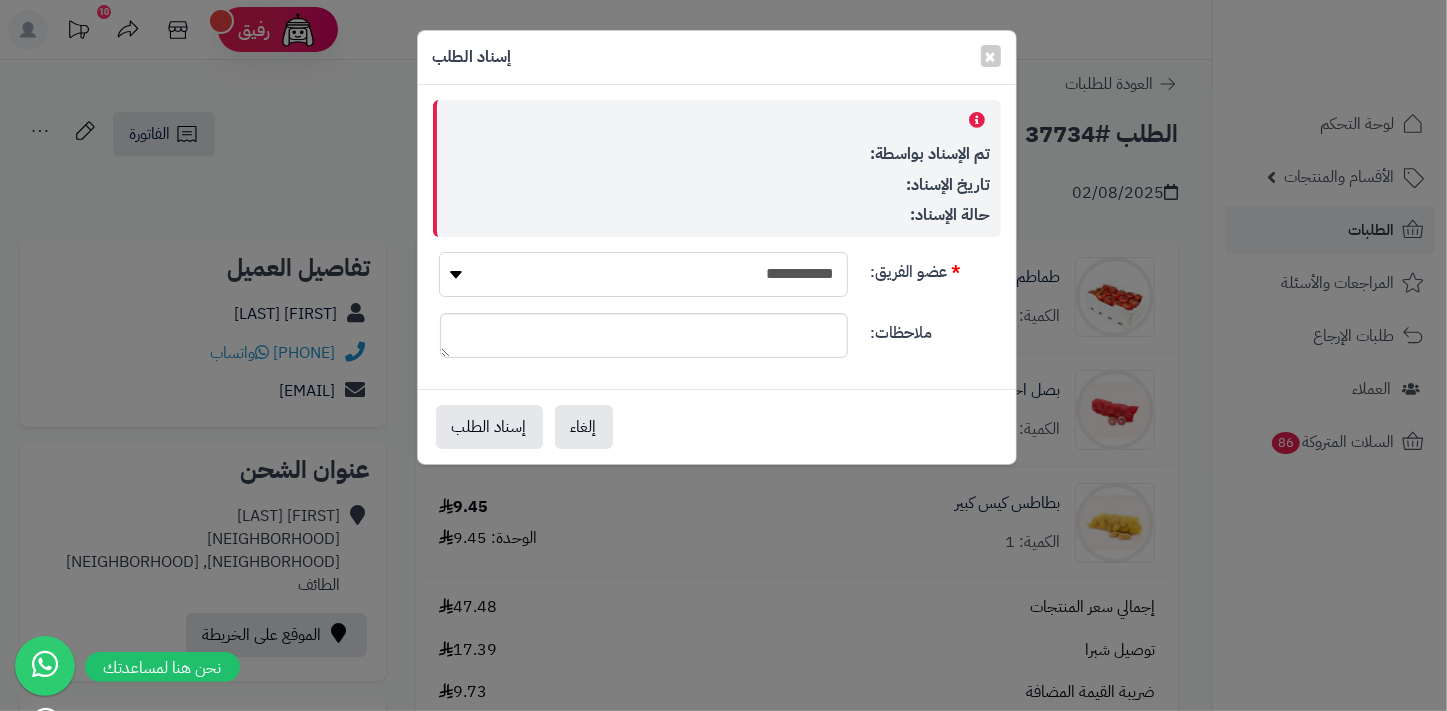 select on "**" 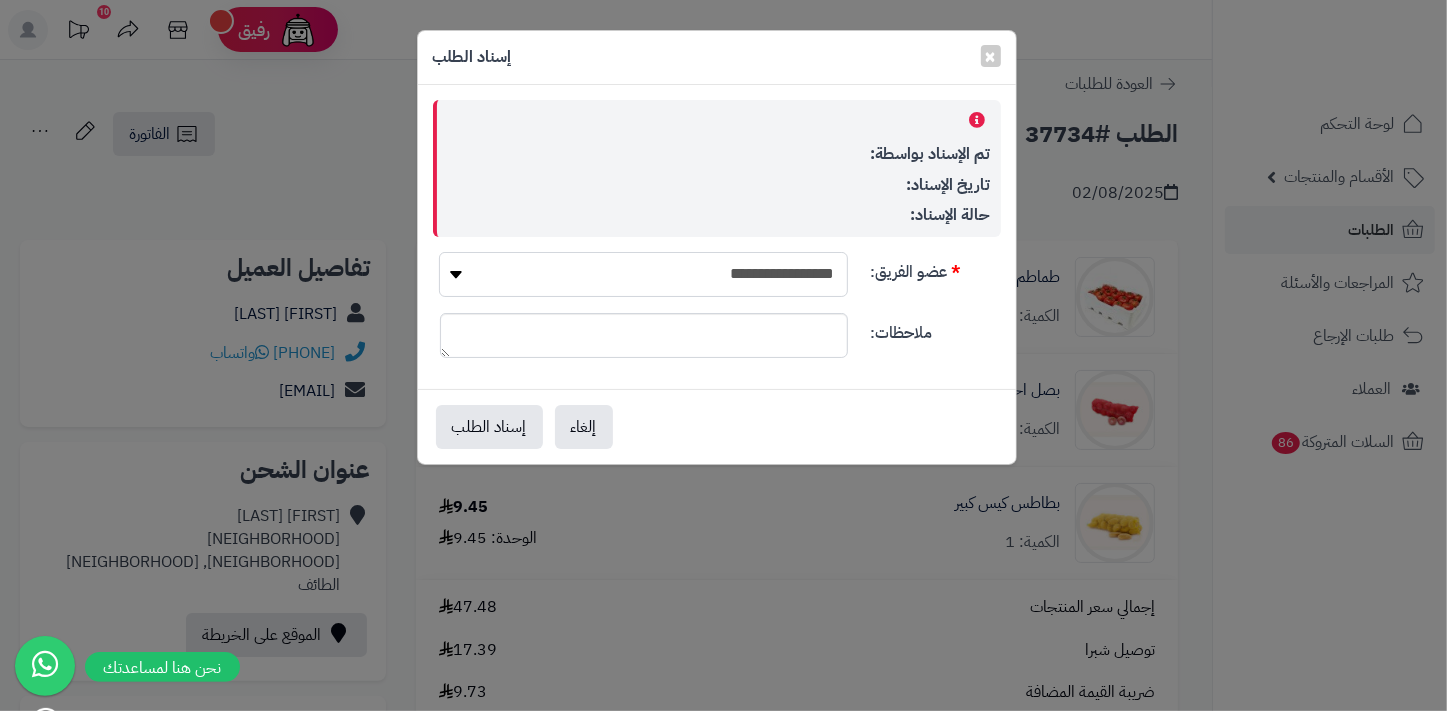 click on "**********" at bounding box center (643, 274) 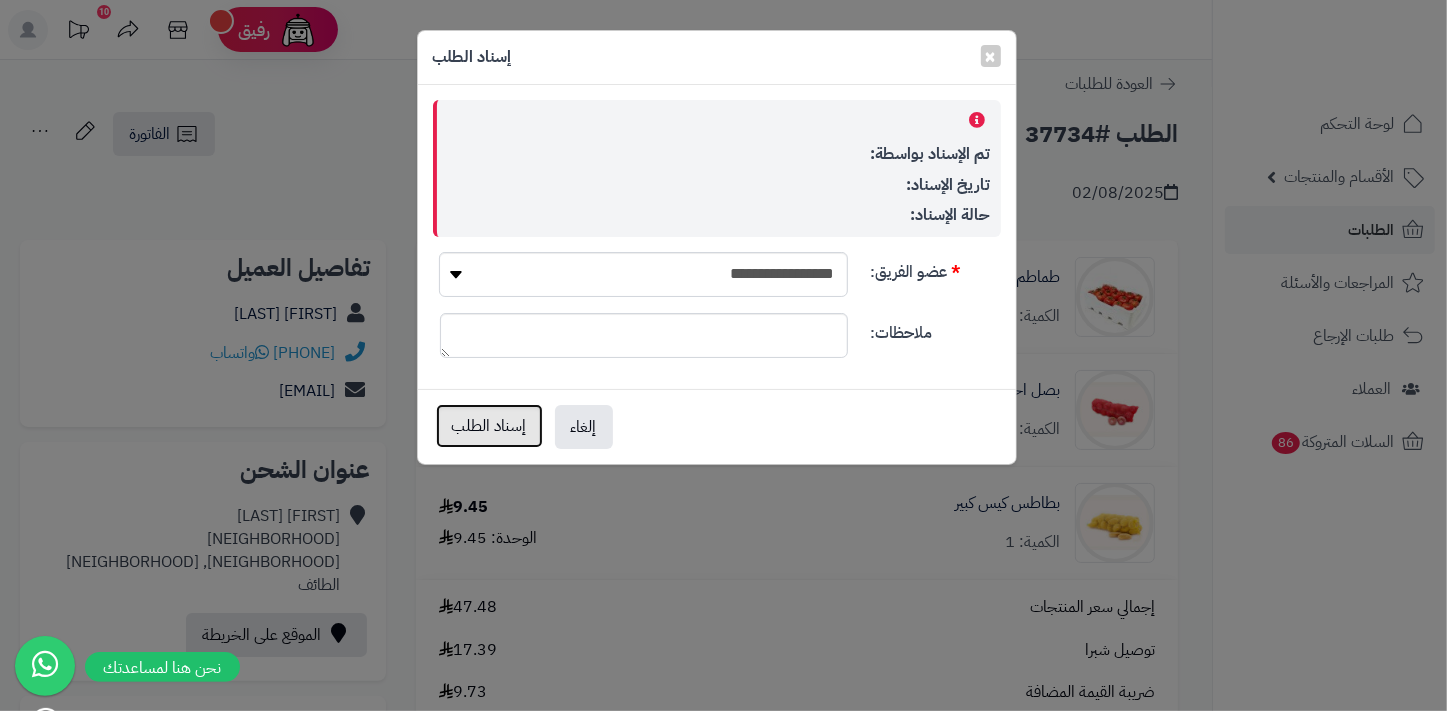 click on "إسناد الطلب" at bounding box center [489, 426] 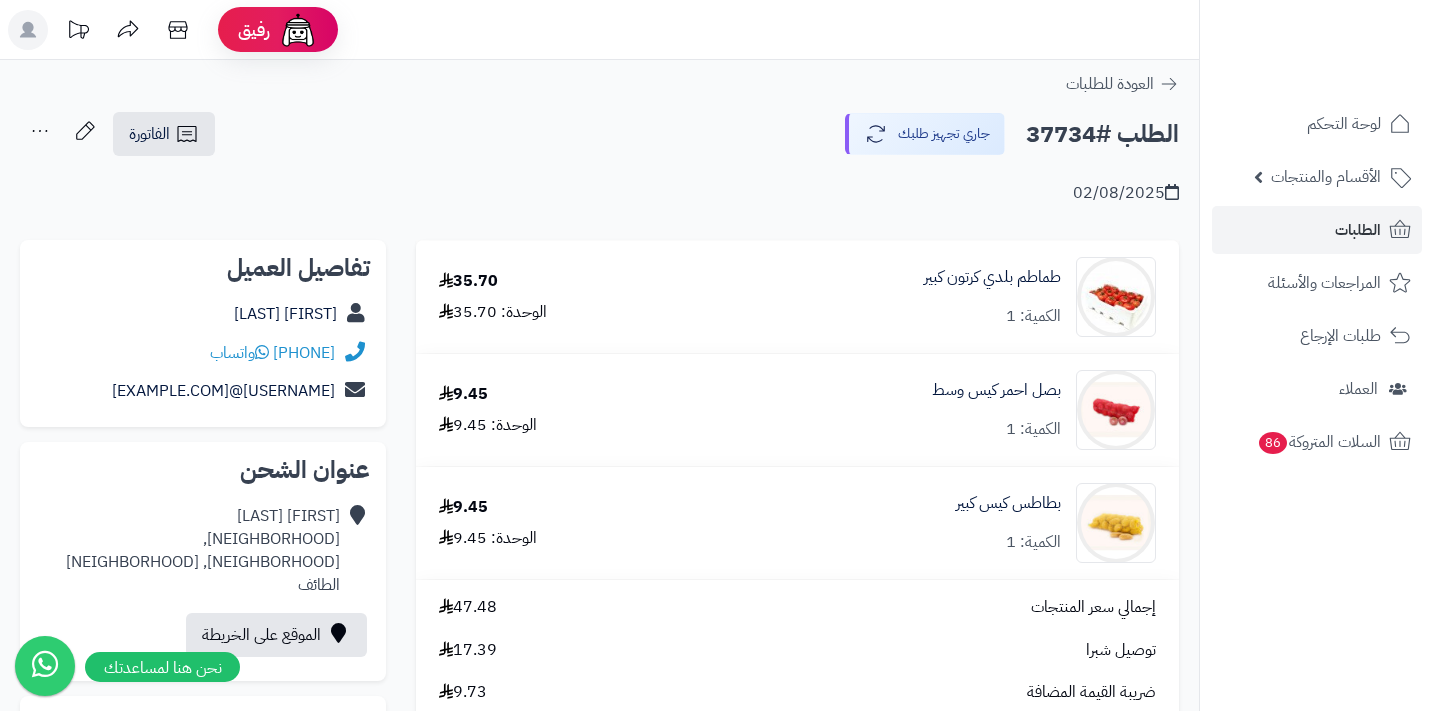 scroll, scrollTop: 0, scrollLeft: 0, axis: both 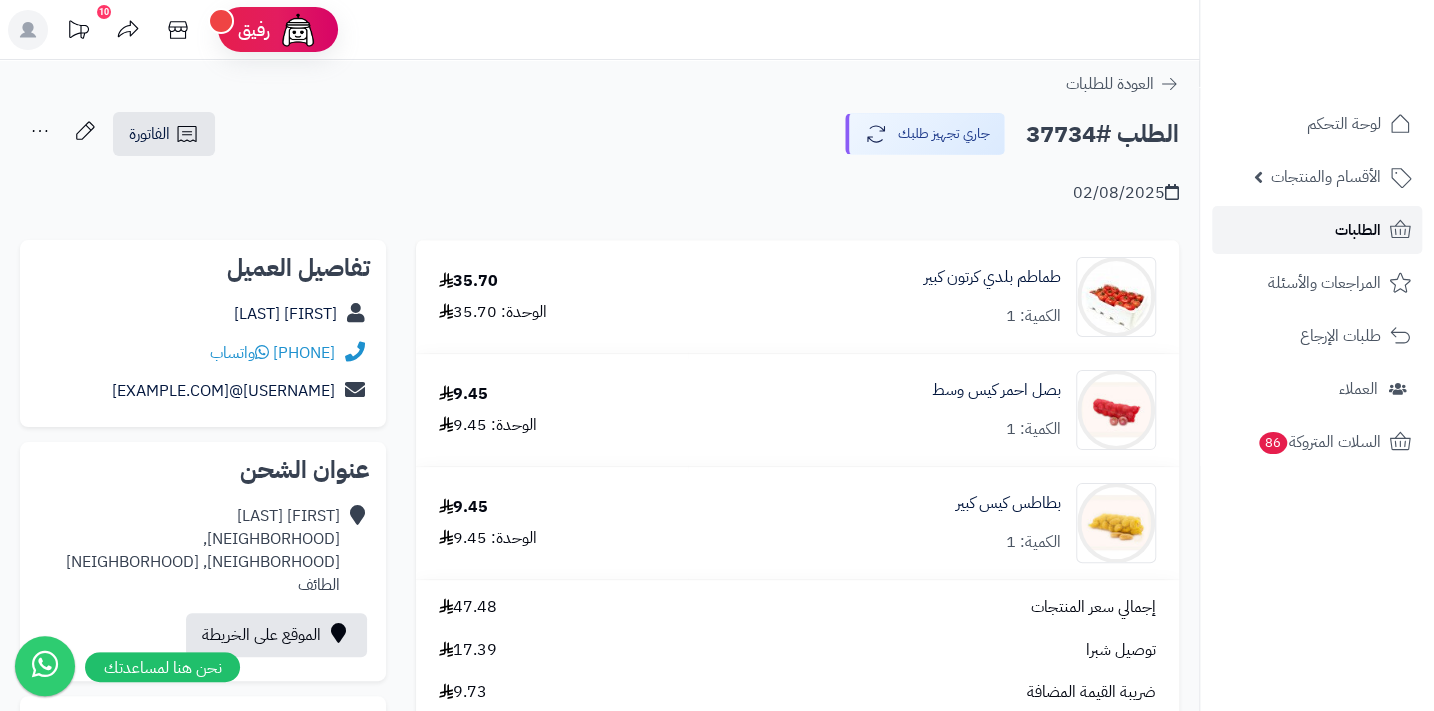 click on "الطلبات" at bounding box center [1317, 230] 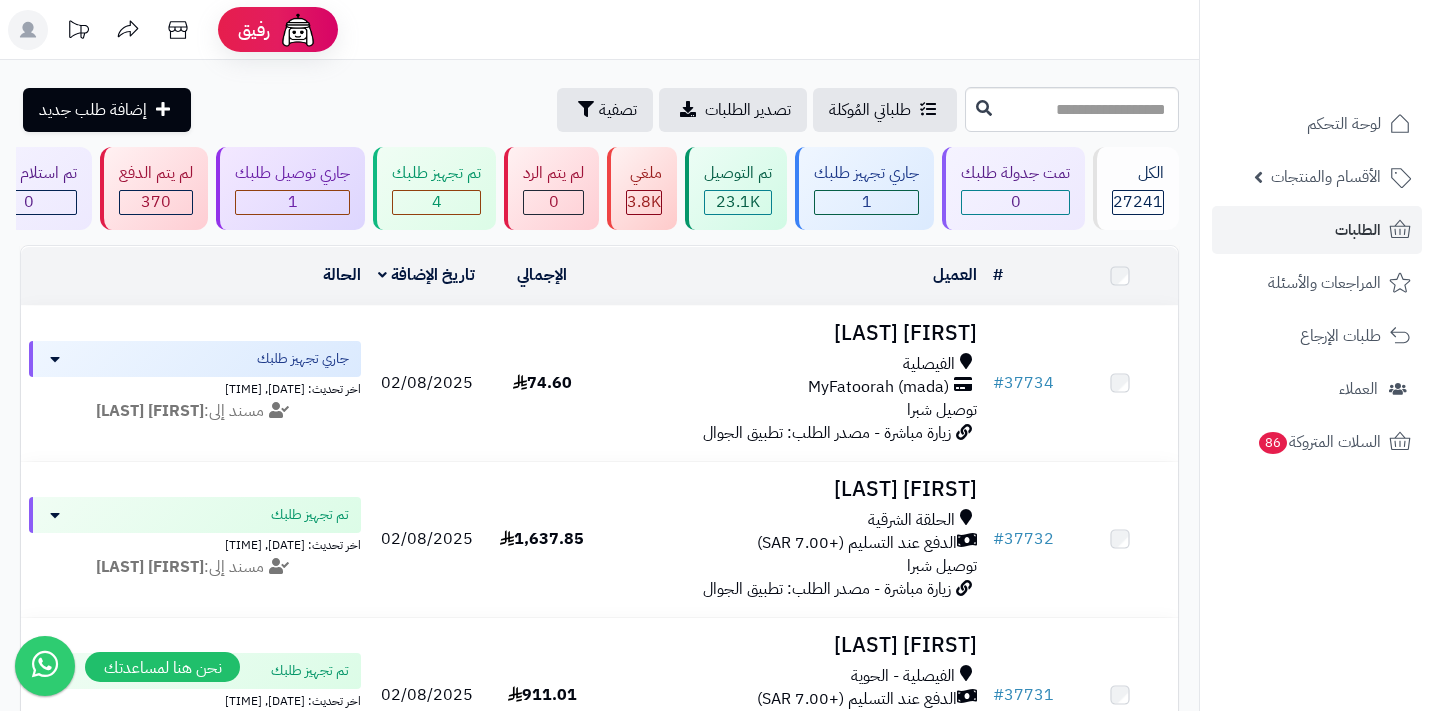 scroll, scrollTop: 0, scrollLeft: 0, axis: both 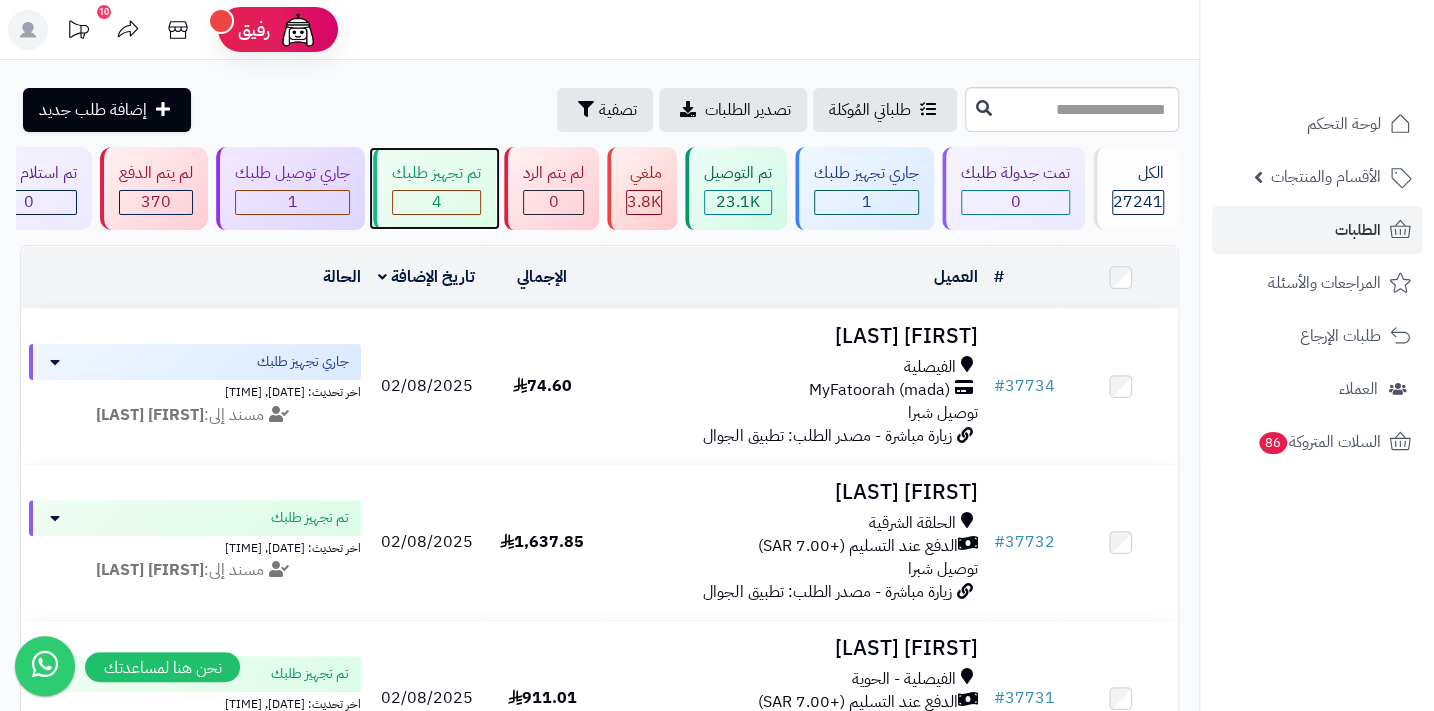 click on "4" at bounding box center [437, 202] 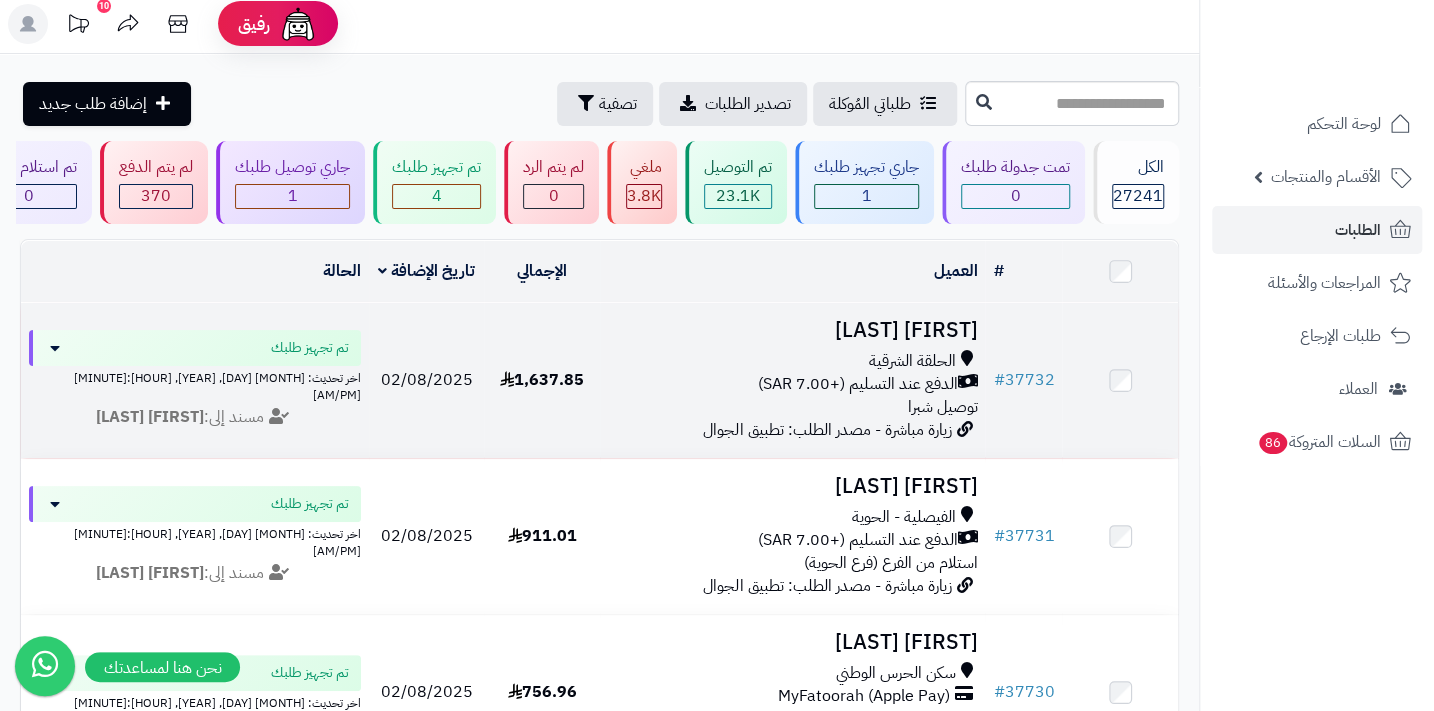 scroll, scrollTop: 0, scrollLeft: 0, axis: both 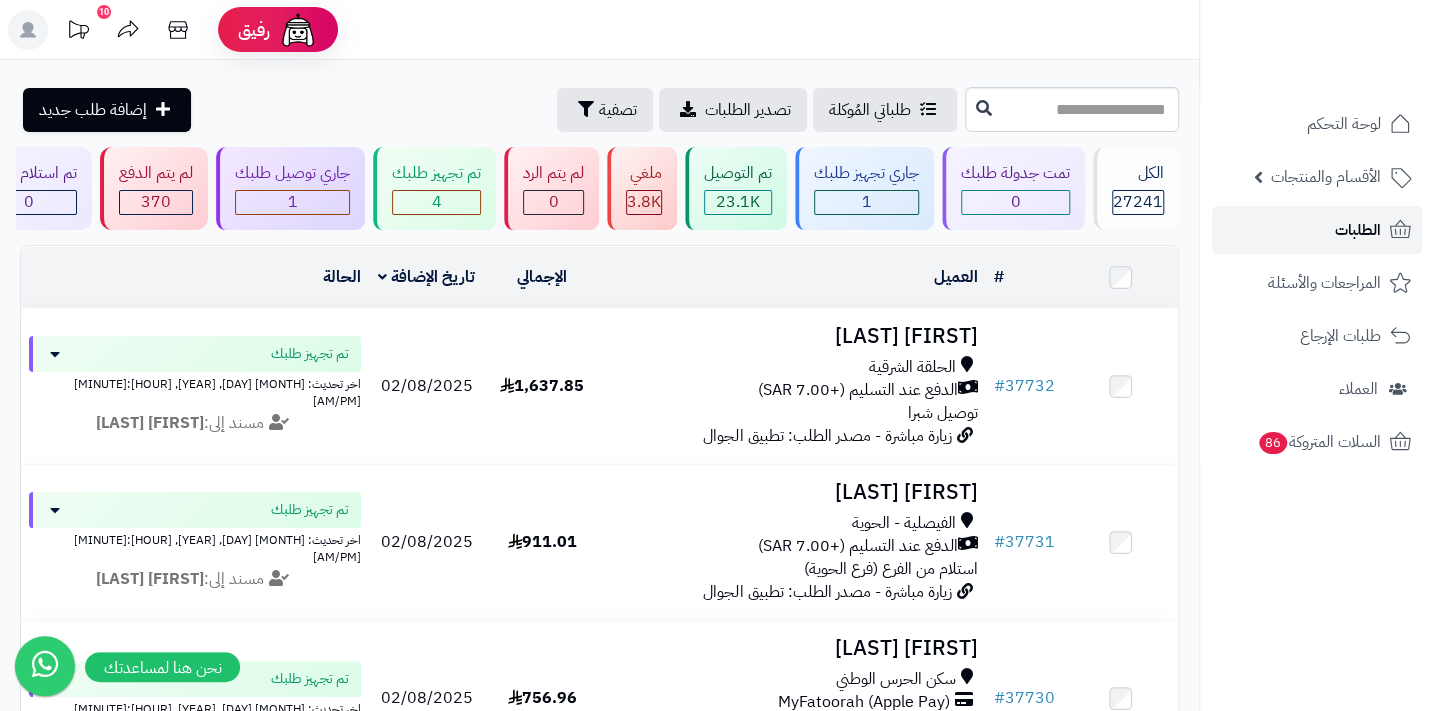 click on "الطلبات" at bounding box center (1358, 230) 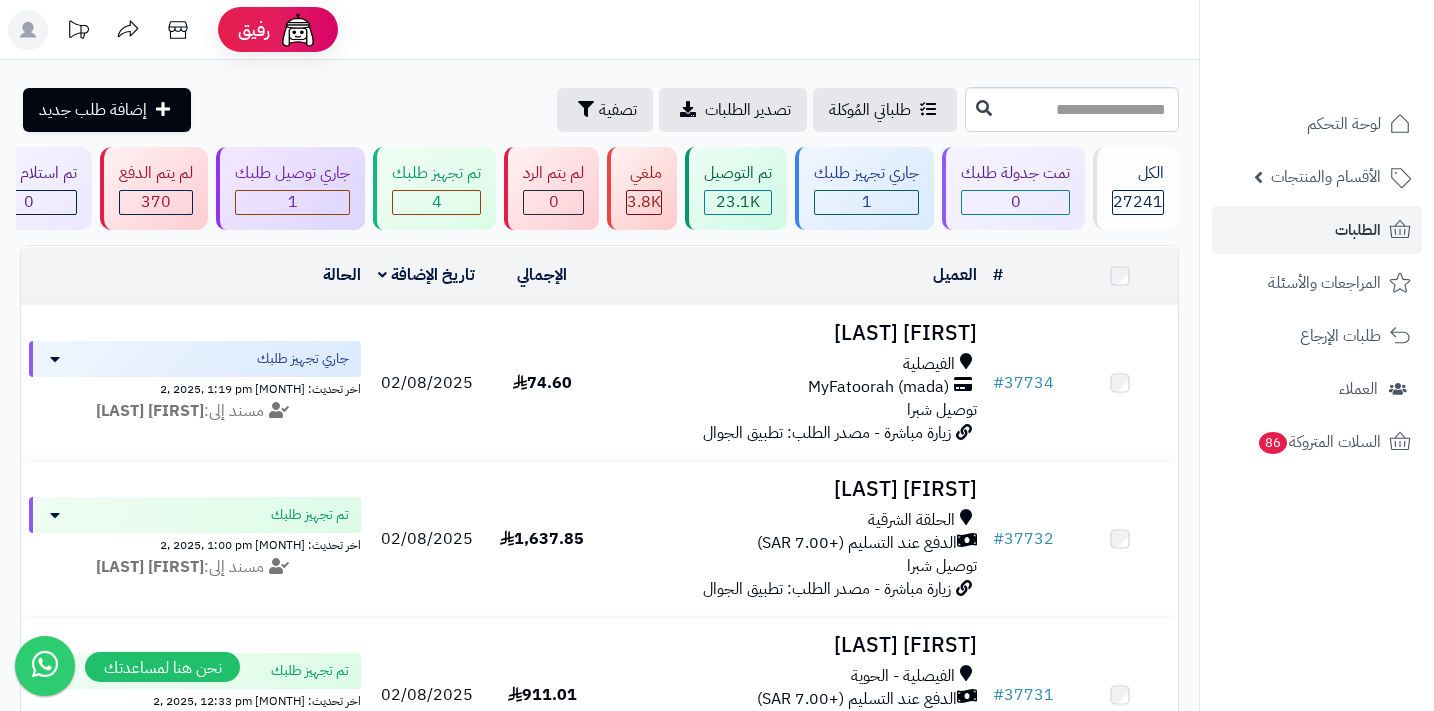 scroll, scrollTop: 0, scrollLeft: 0, axis: both 